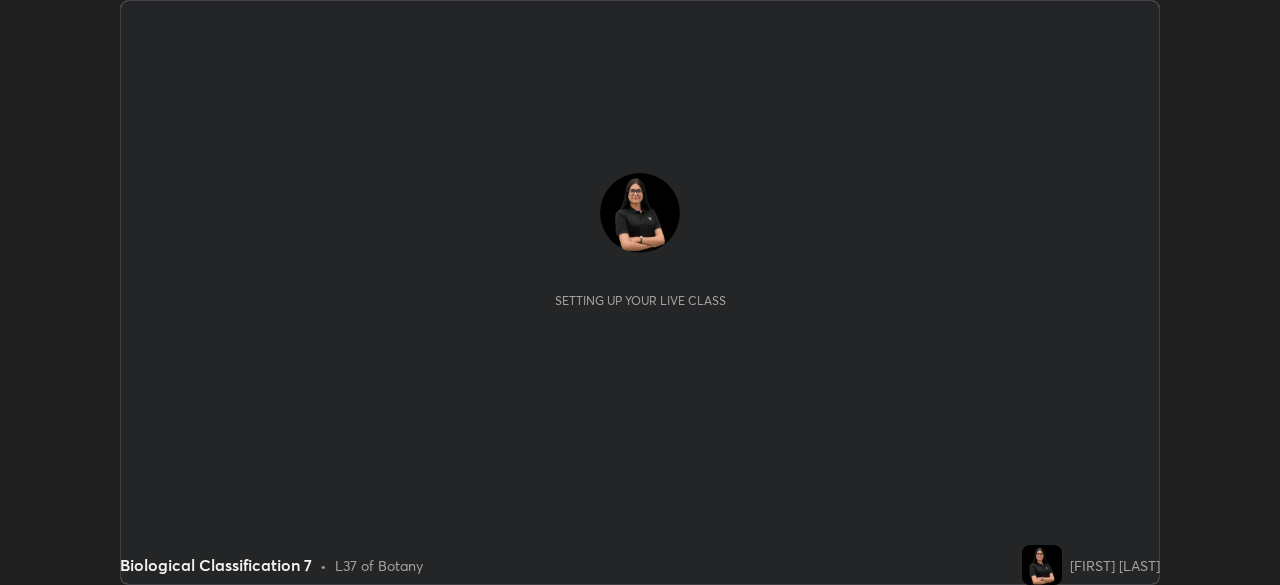 scroll, scrollTop: 0, scrollLeft: 0, axis: both 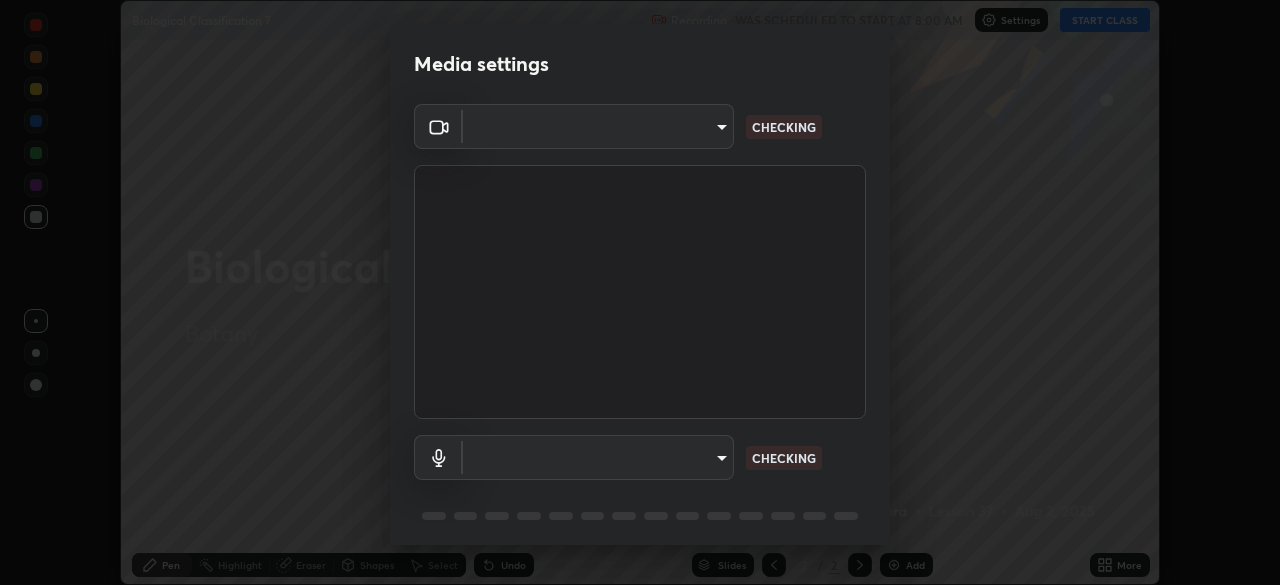 click on "Erase all Biological Classification 7 Recording WAS SCHEDULED TO START AT  8:00 AM Settings START CLASS Setting up your live class Biological Classification 7 • L37 of Botany Pranali Mishra Pen Highlight Eraser Shapes Select Undo Slides 2 / 2 Add More No doubts shared Encourage your learners to ask a doubt for better clarity Report an issue Reason for reporting Buffering Chat not working Audio - Video sync issue Educator video quality low ​ Attach an image Report Media settings ​ CHECKING ​ CHECKING 1 / 5 Next" at bounding box center [640, 292] 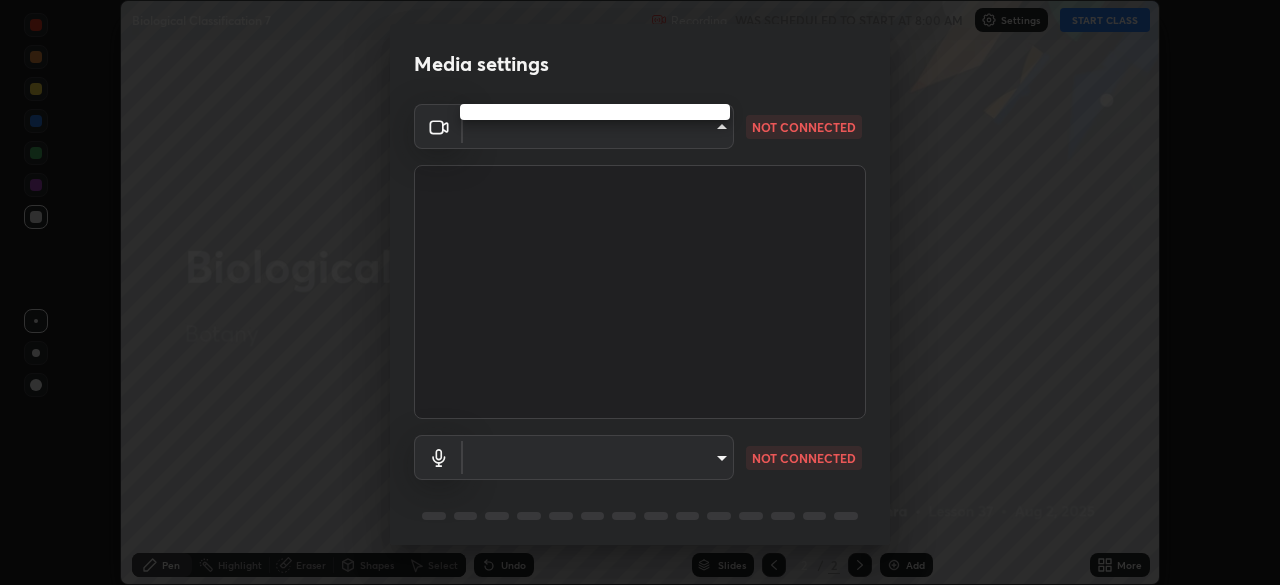 type on "3b389ede9ae18524dc0bcfbedd46670510f6fd5fbd4be97f07512a464c10e831" 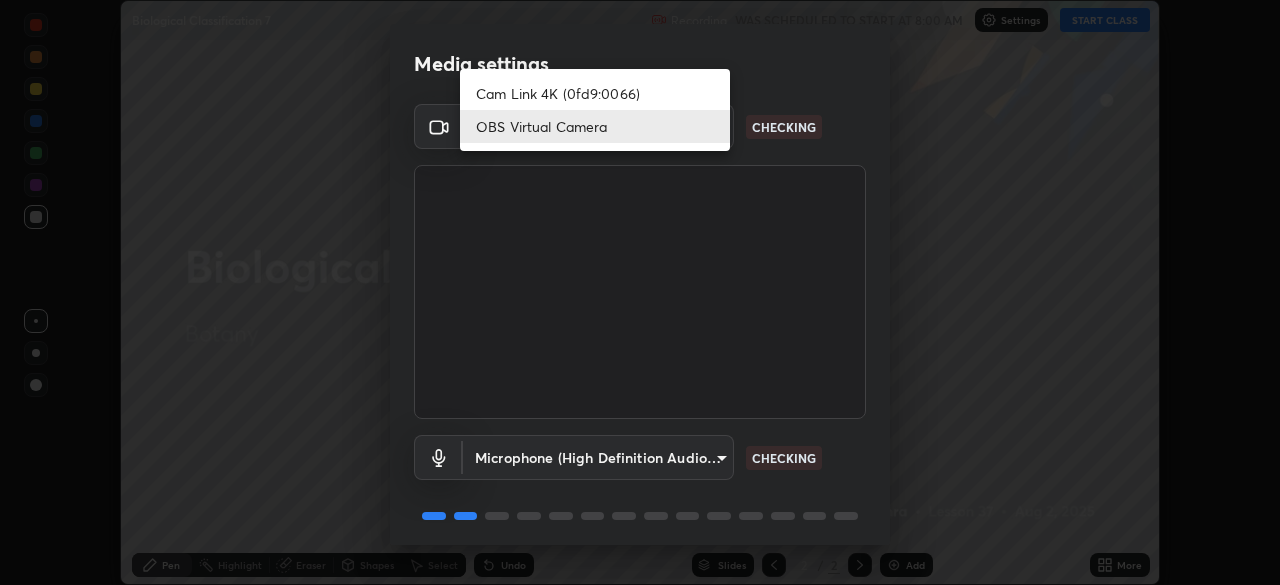 click on "OBS Virtual Camera" at bounding box center [595, 126] 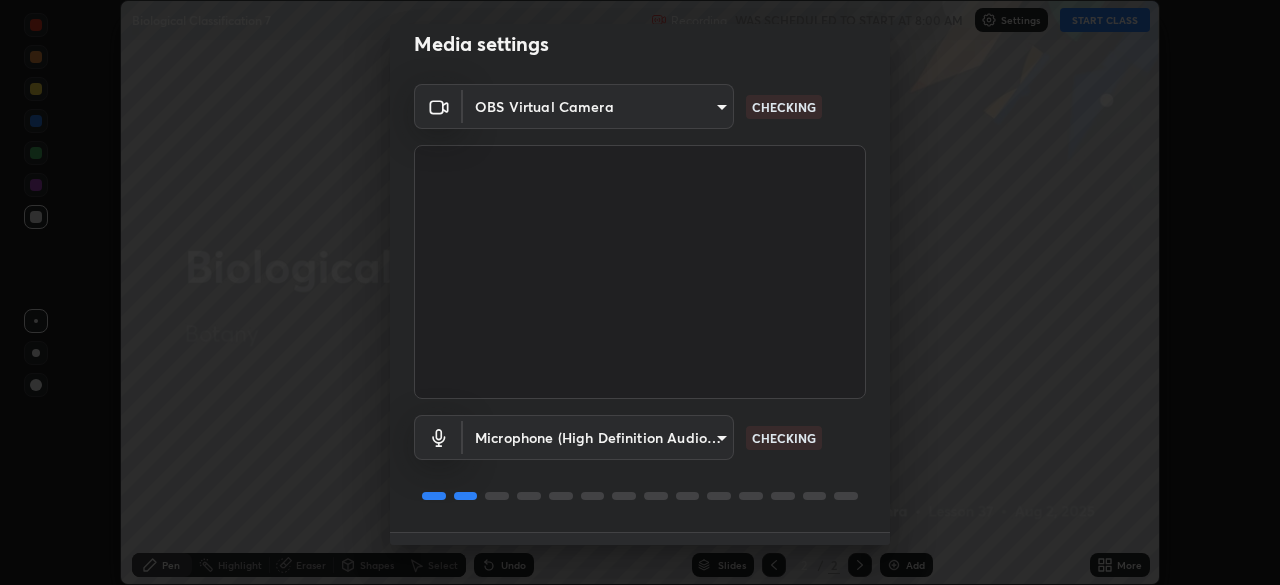 scroll, scrollTop: 71, scrollLeft: 0, axis: vertical 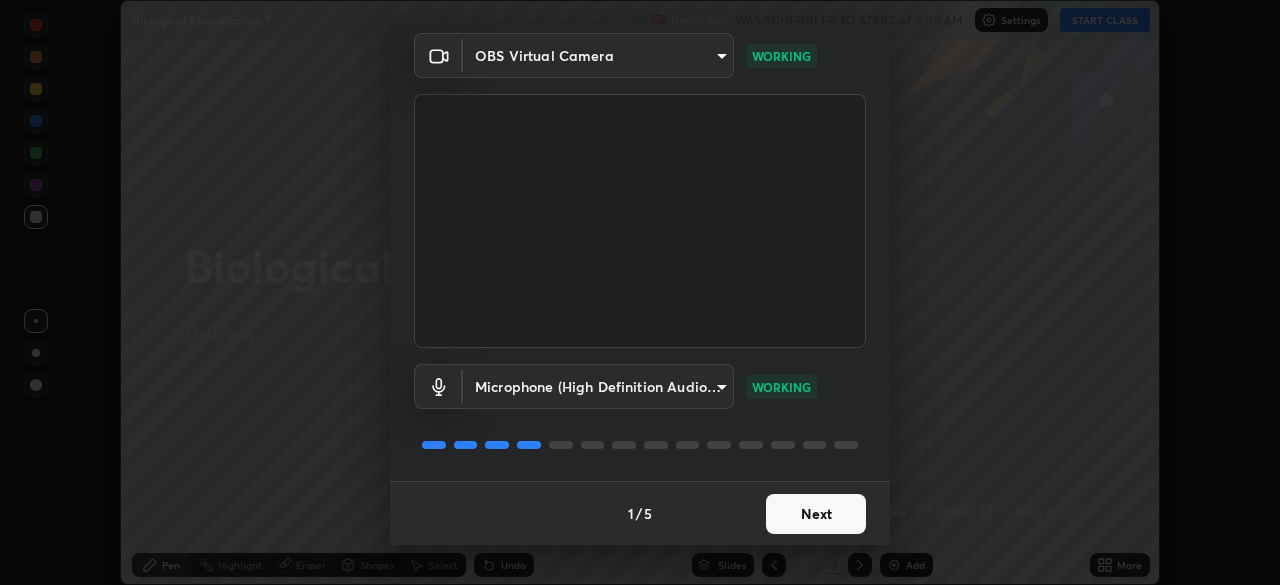 click on "Next" at bounding box center [816, 514] 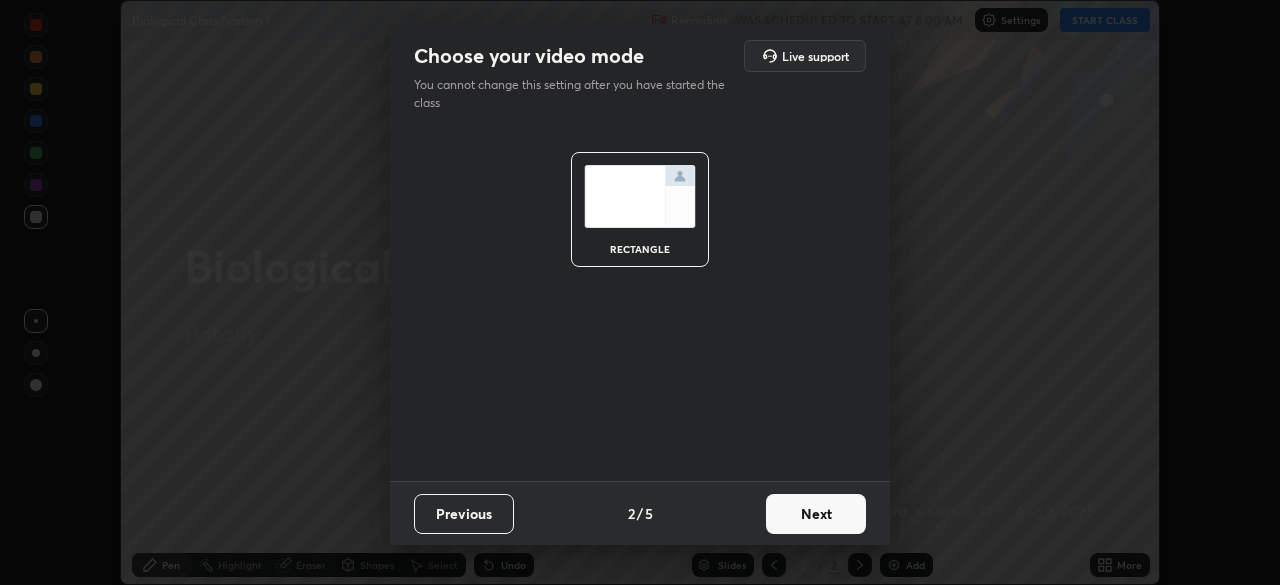 click on "Next" at bounding box center [816, 514] 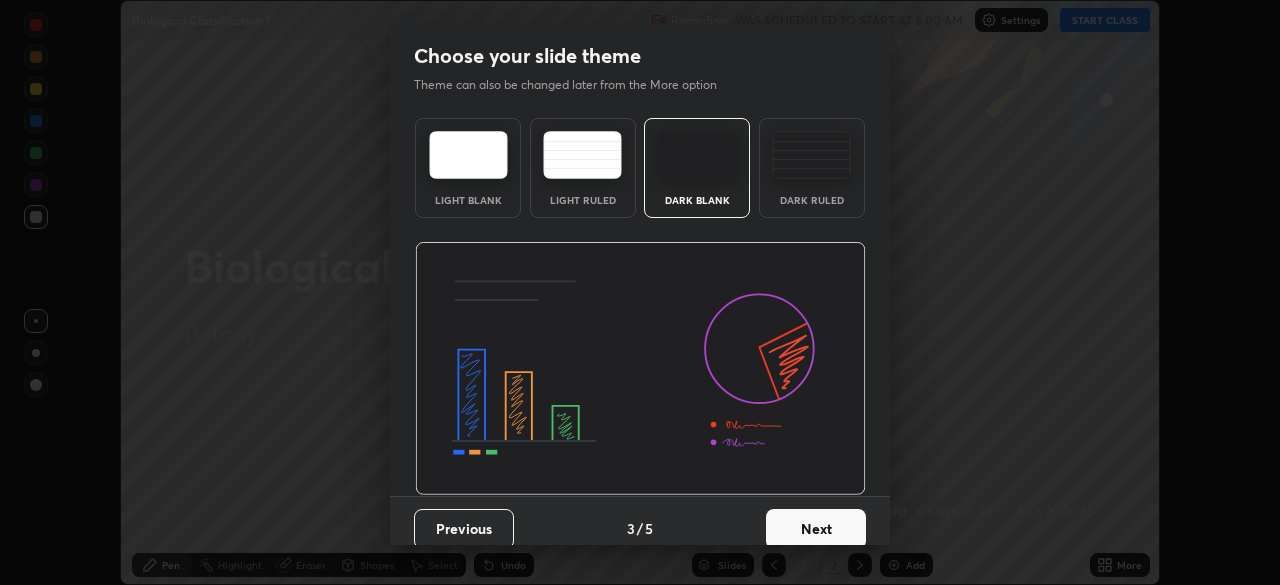 click on "Next" at bounding box center (816, 529) 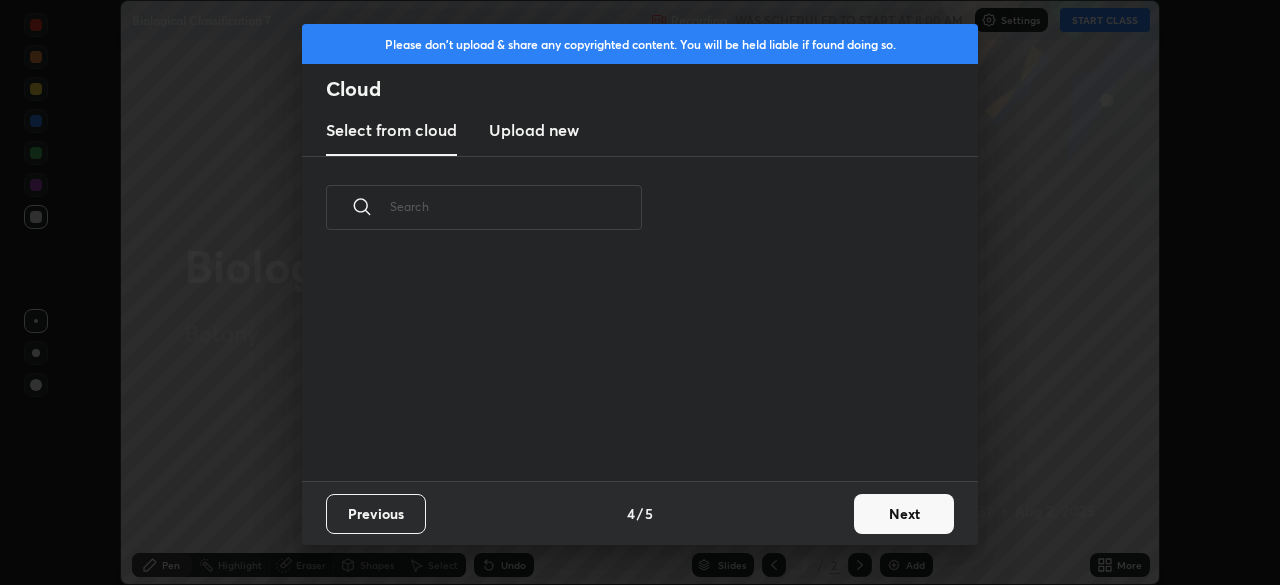 click on "Next" at bounding box center [904, 514] 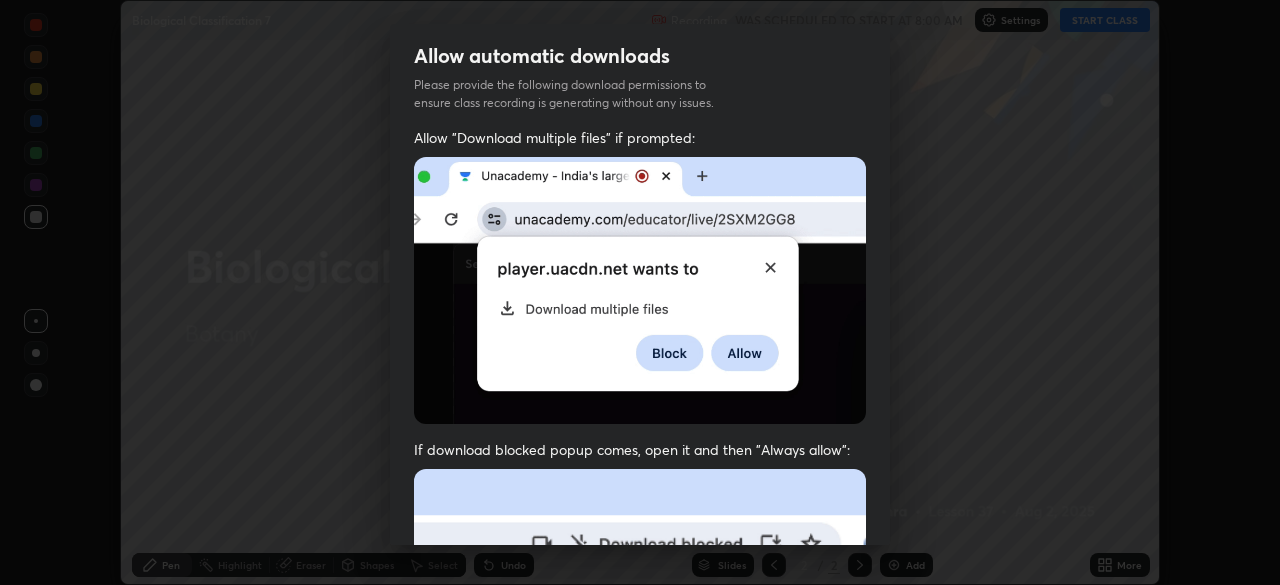 click at bounding box center (640, 687) 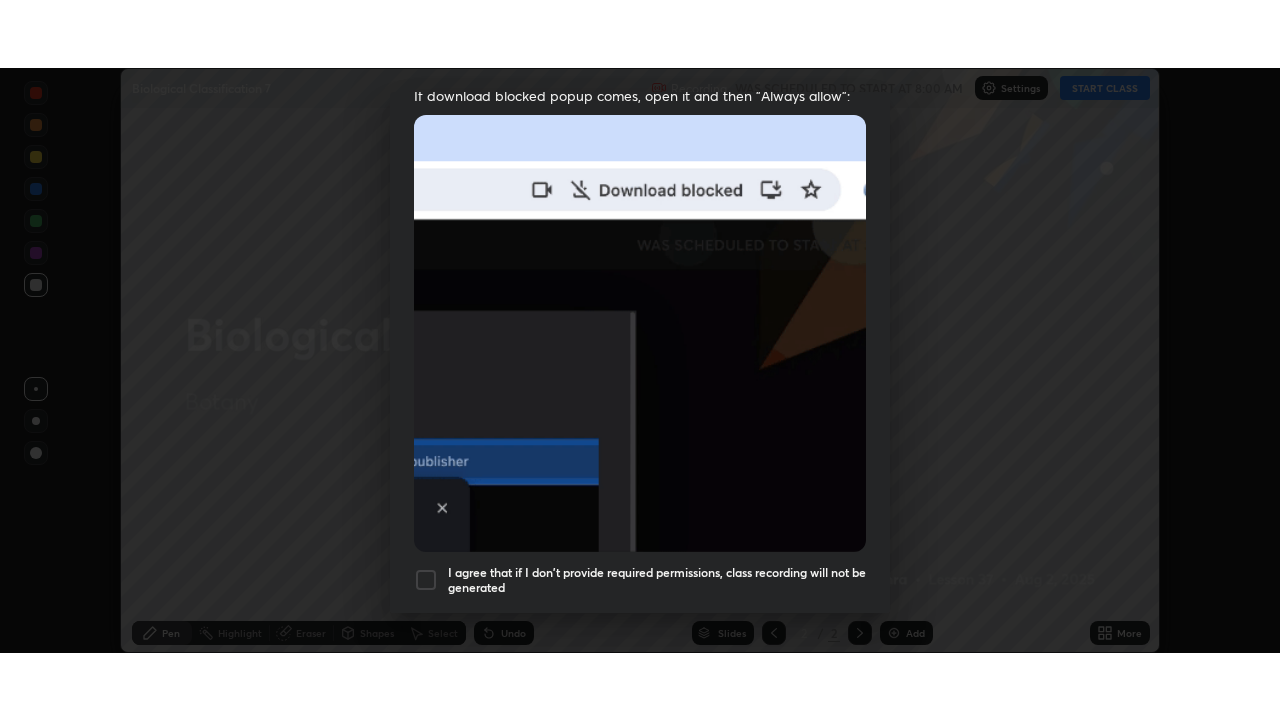 scroll, scrollTop: 479, scrollLeft: 0, axis: vertical 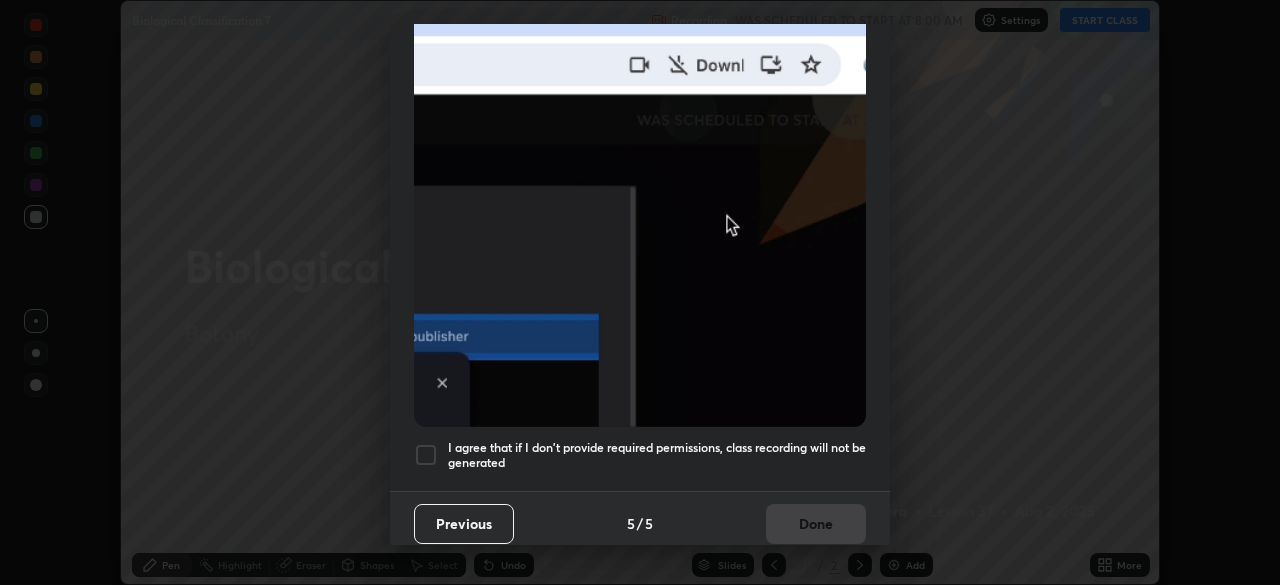 click at bounding box center [426, 455] 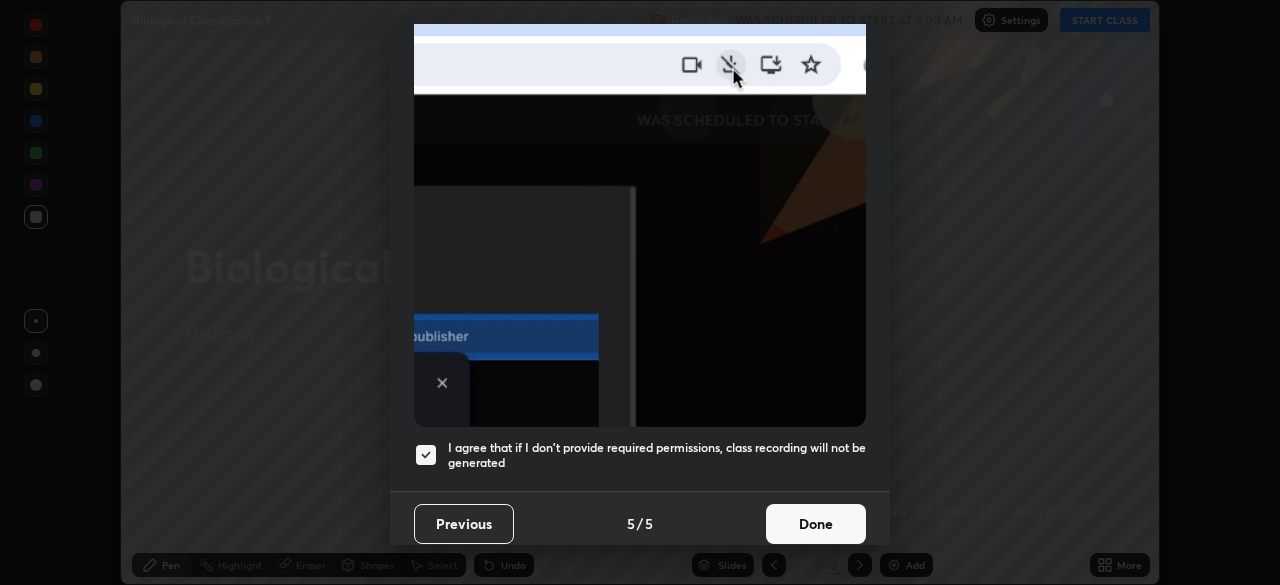 click on "Done" at bounding box center (816, 524) 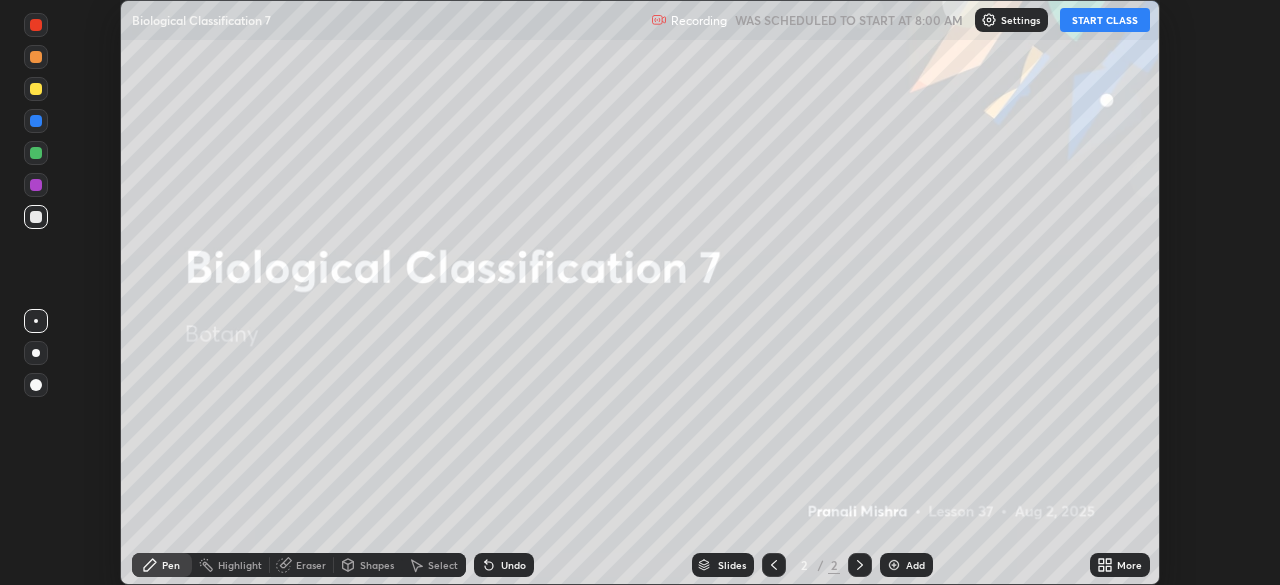click on "More" at bounding box center [1129, 565] 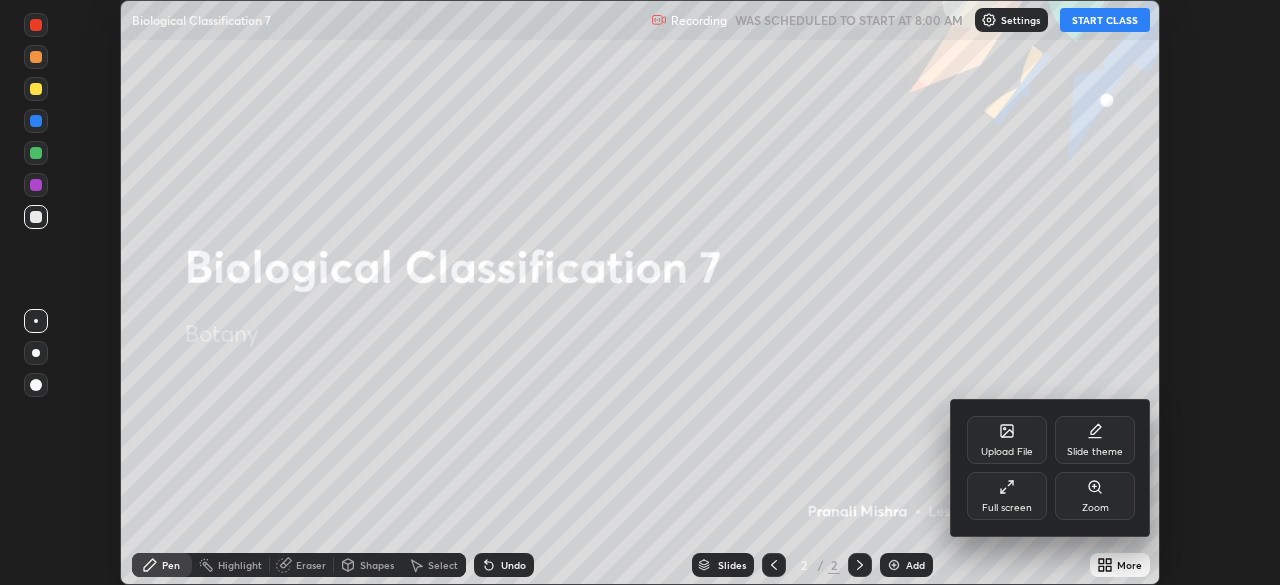 click on "Full screen" at bounding box center (1007, 508) 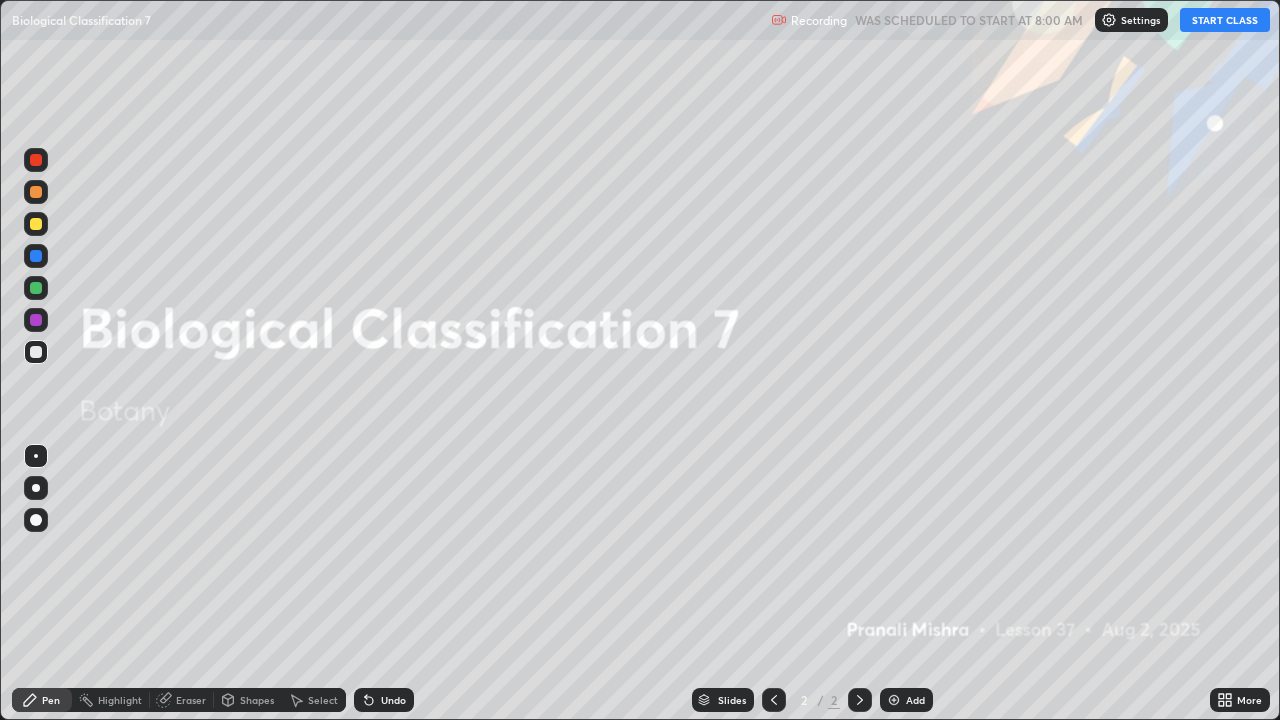 scroll, scrollTop: 99280, scrollLeft: 98720, axis: both 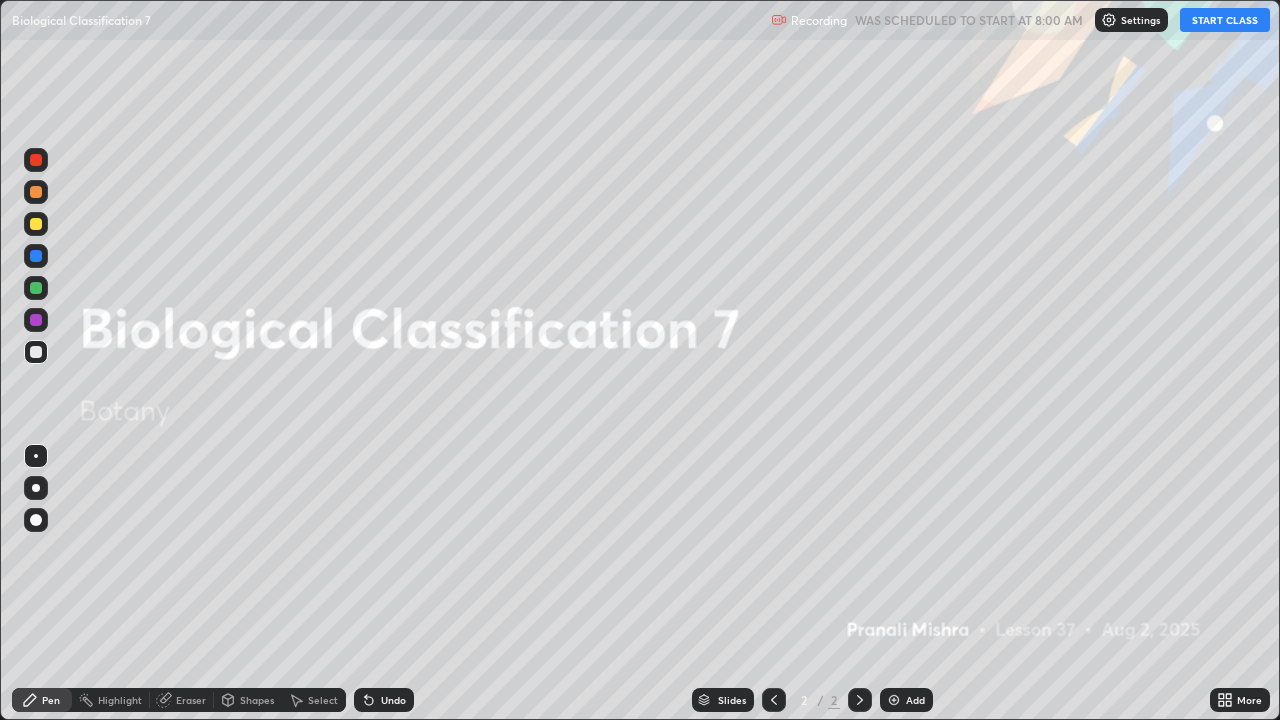 click on "START CLASS" at bounding box center (1225, 20) 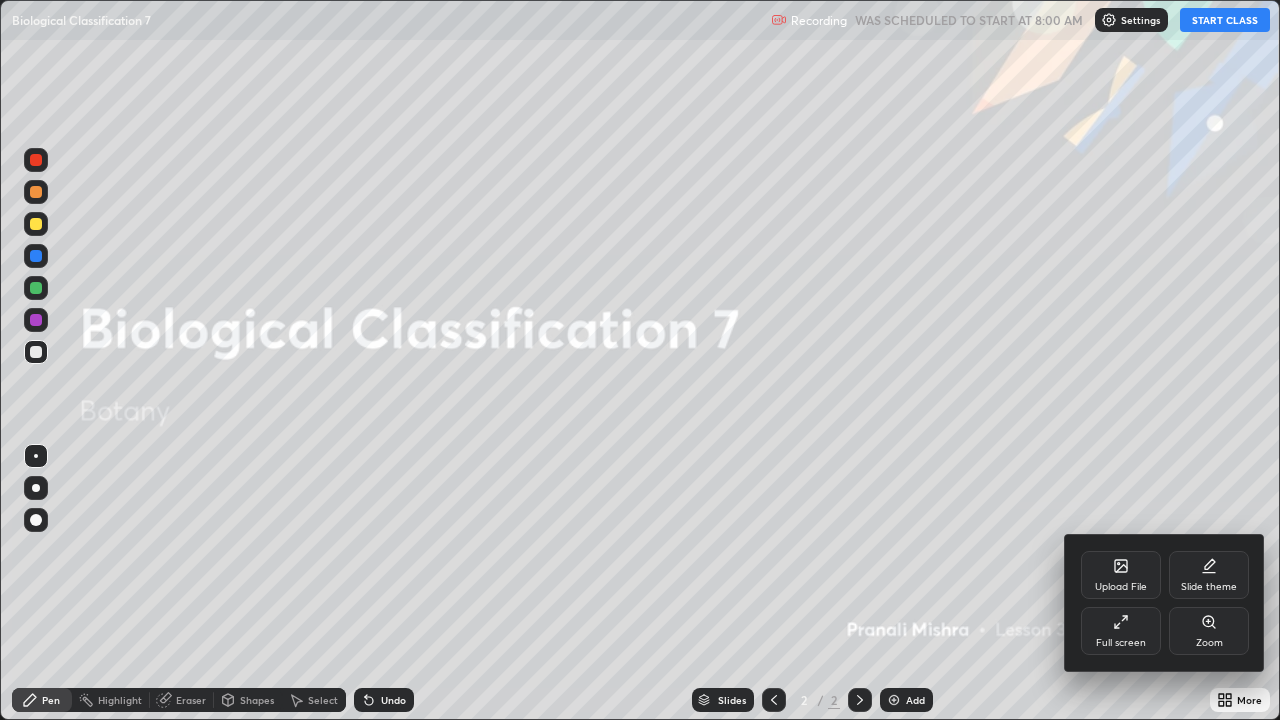 click 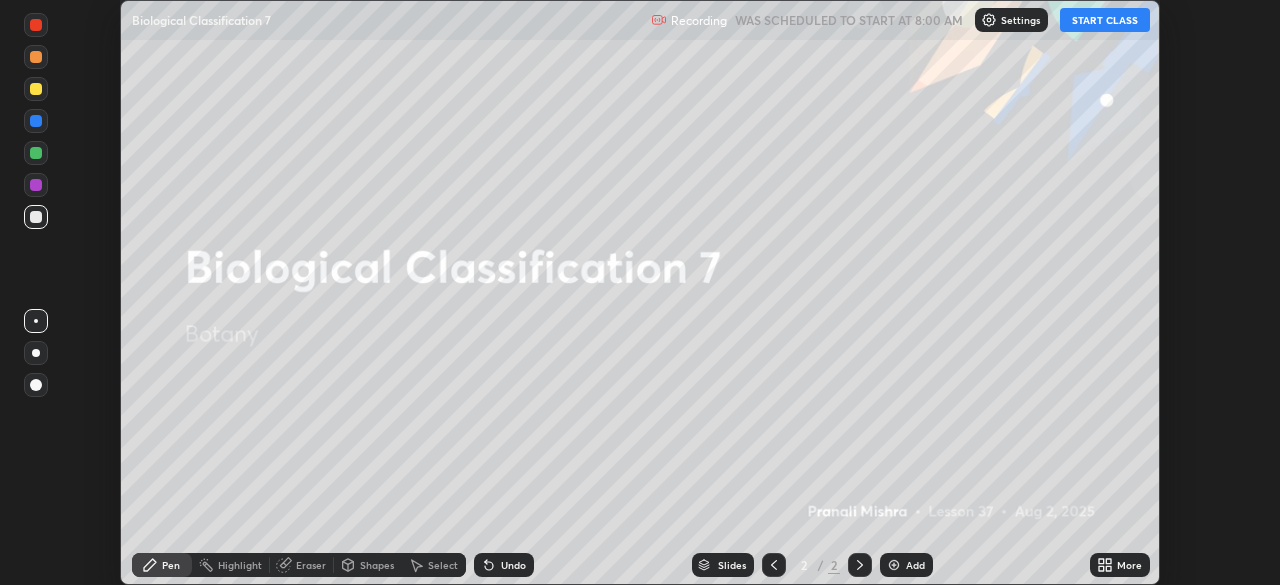 scroll, scrollTop: 585, scrollLeft: 1280, axis: both 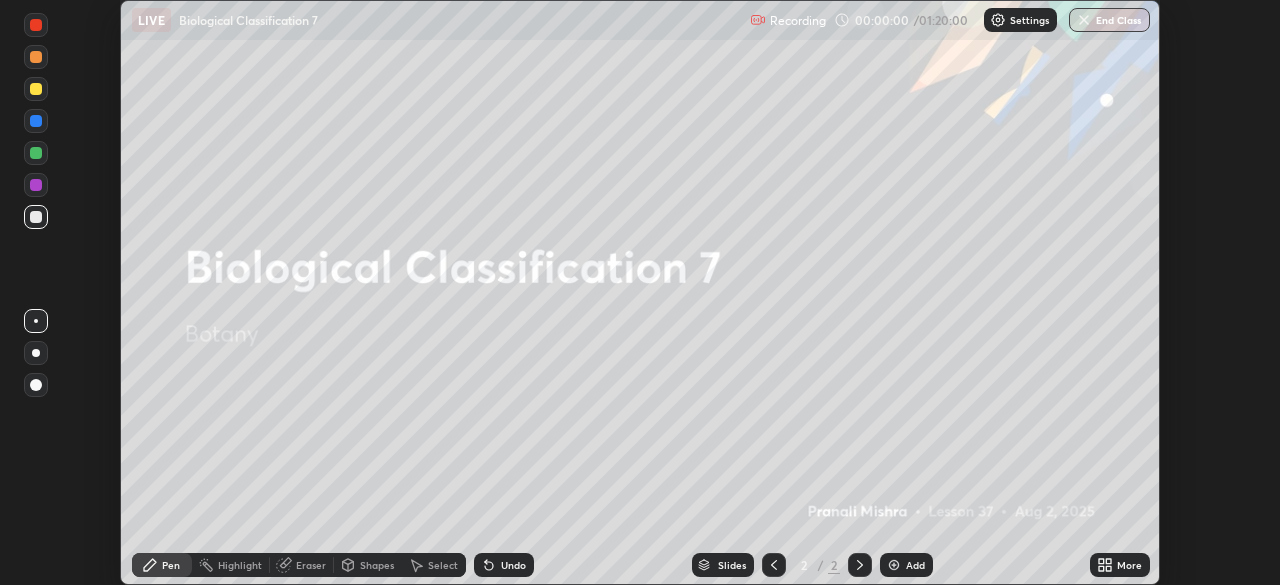 click 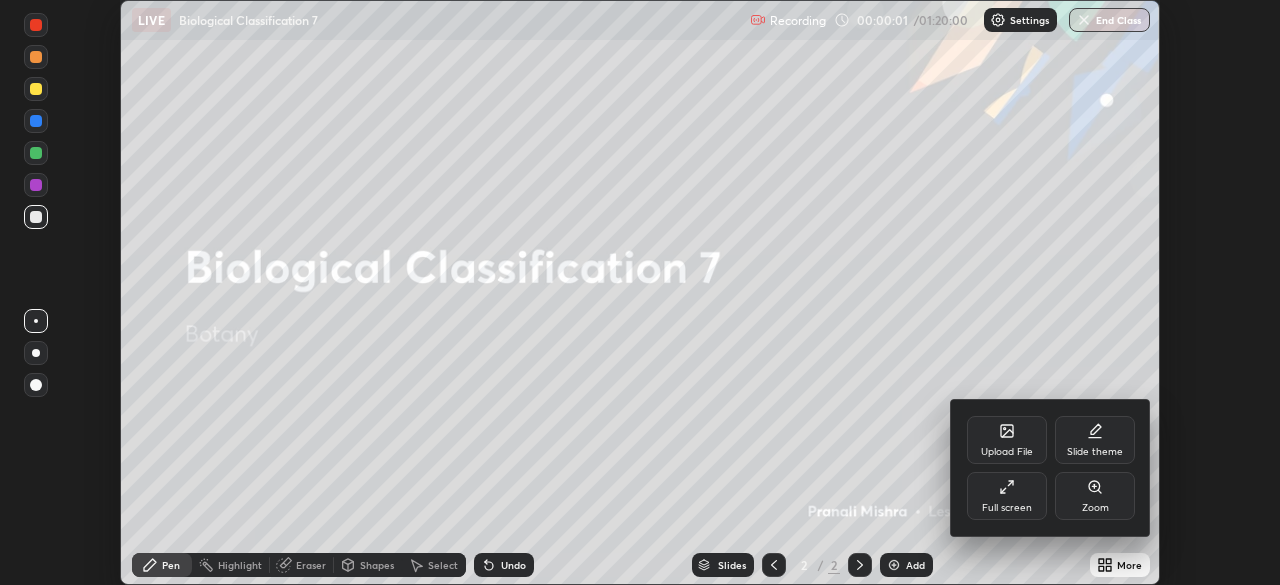 click on "Full screen" at bounding box center [1007, 496] 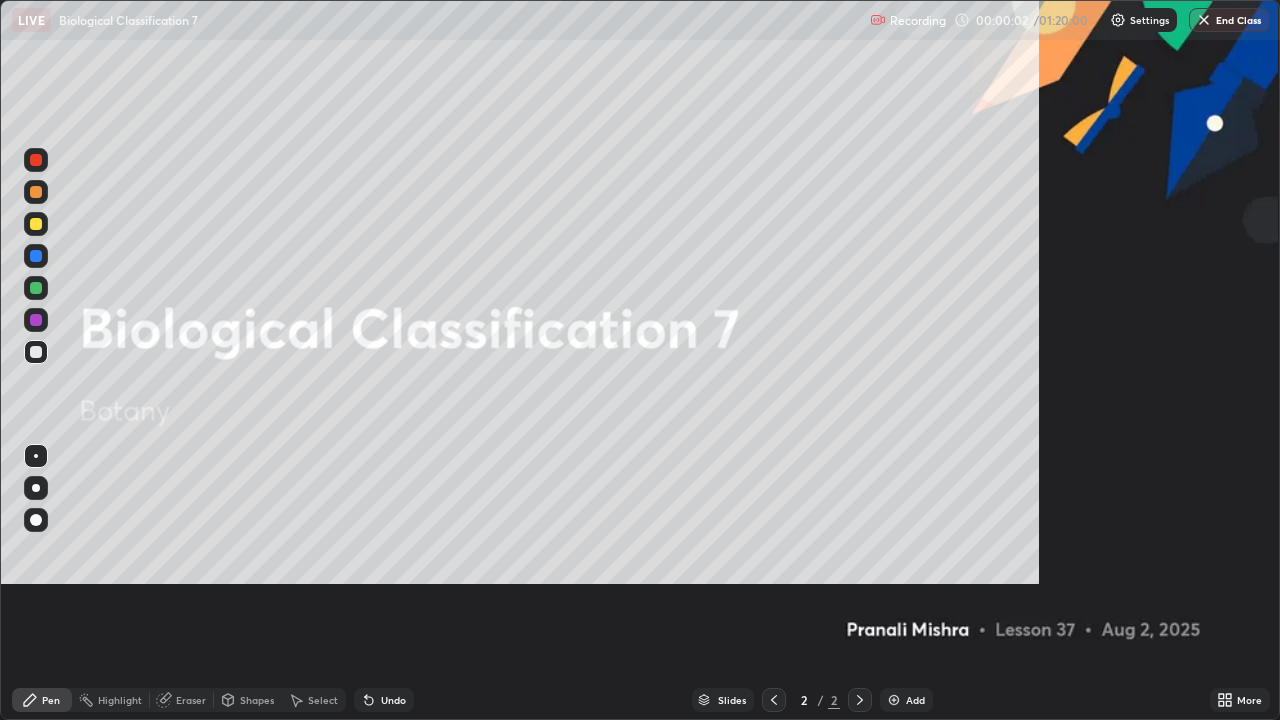 scroll, scrollTop: 99280, scrollLeft: 98720, axis: both 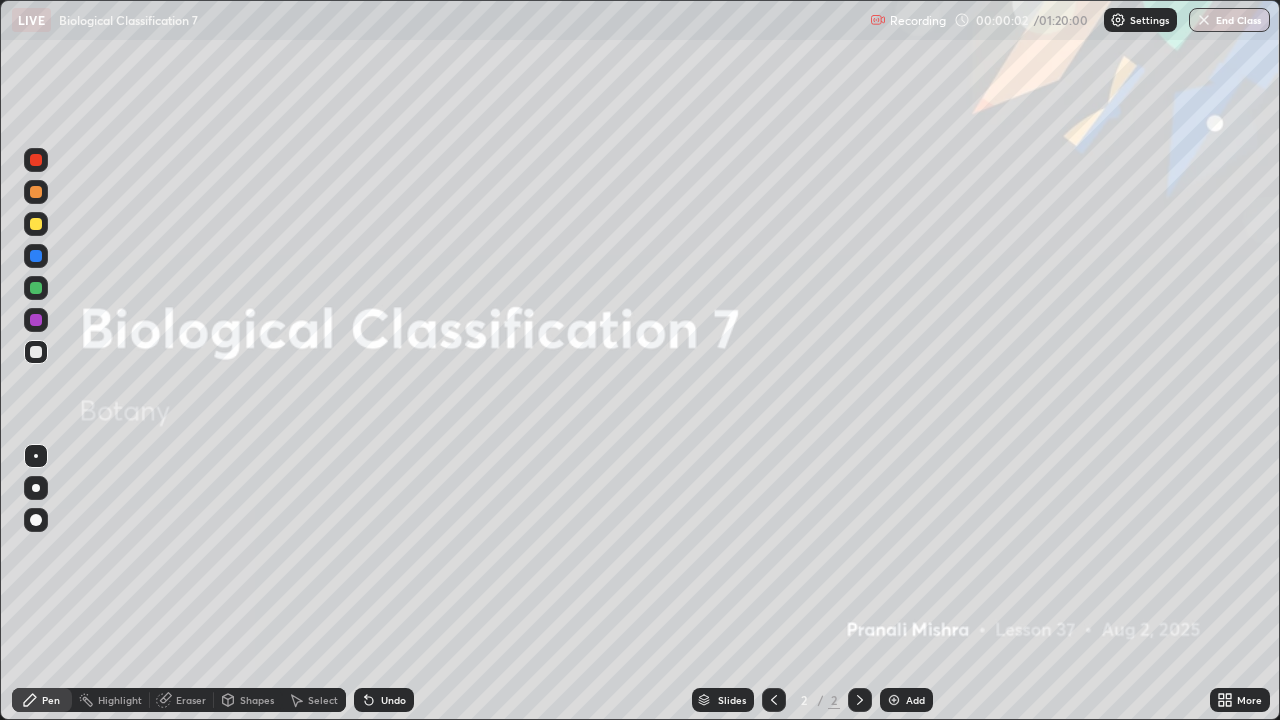 click on "Add" at bounding box center [915, 700] 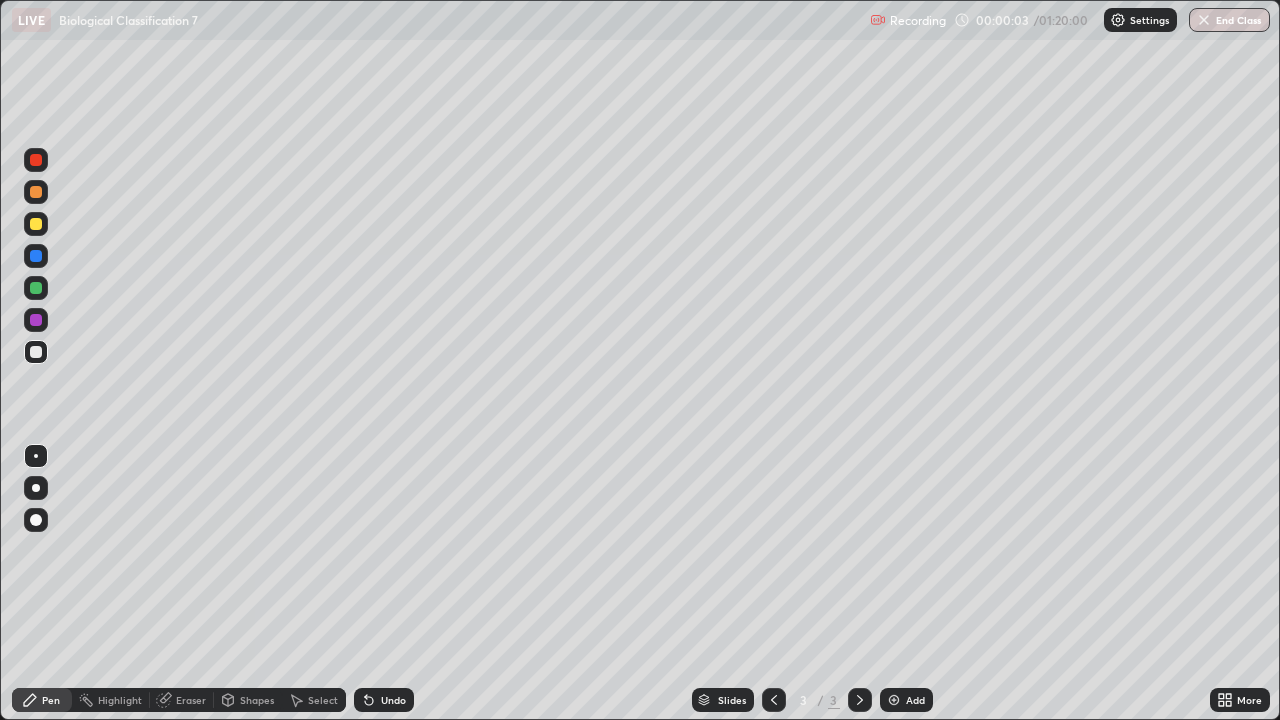 click at bounding box center (36, 520) 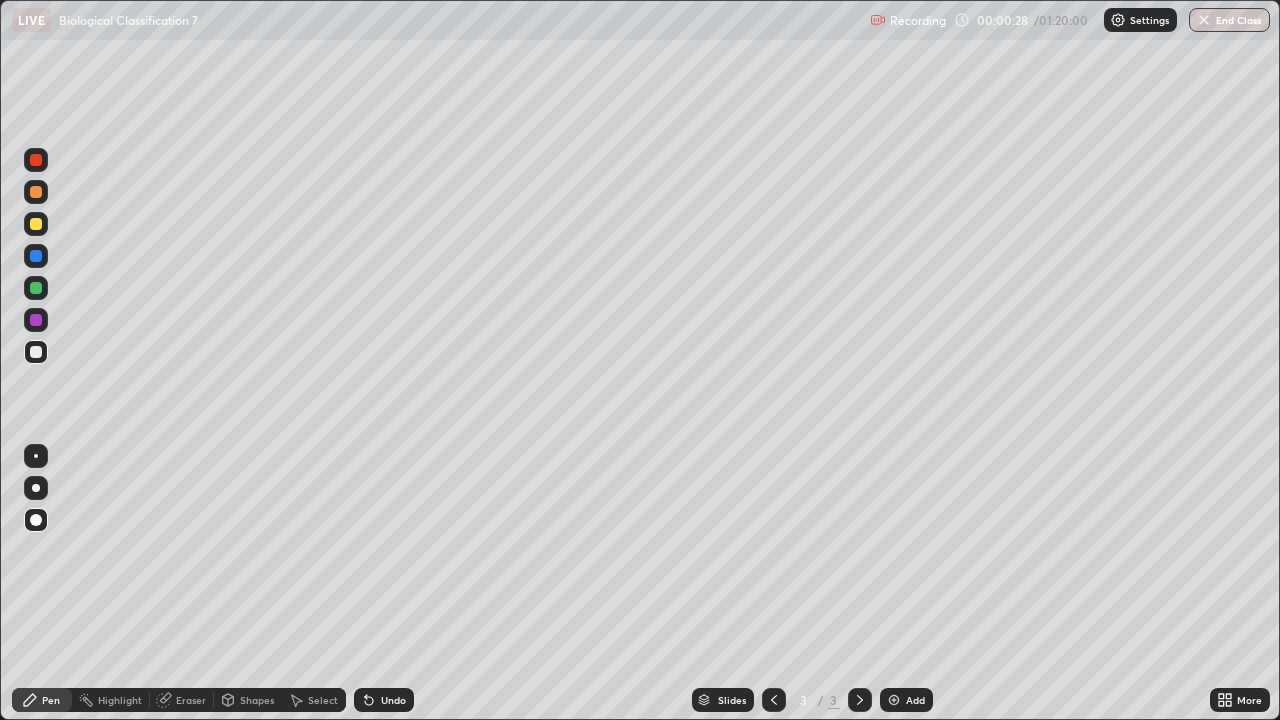 click at bounding box center [36, 224] 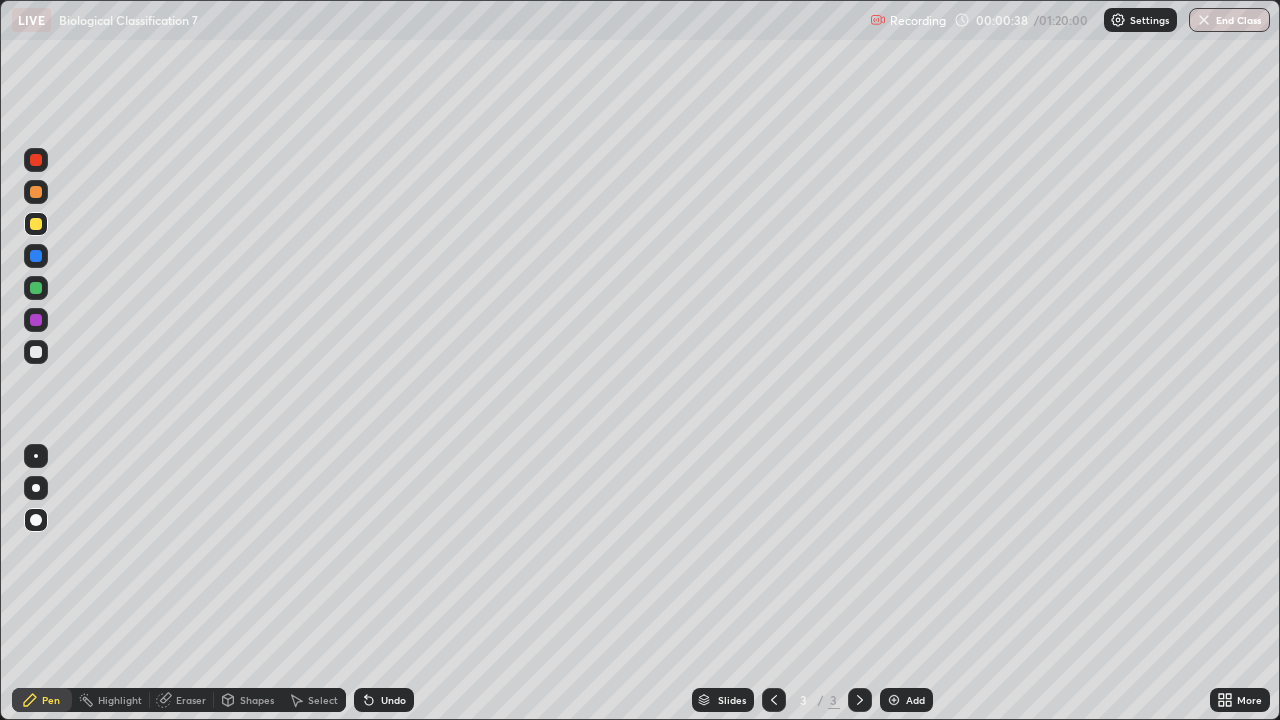 click at bounding box center (36, 488) 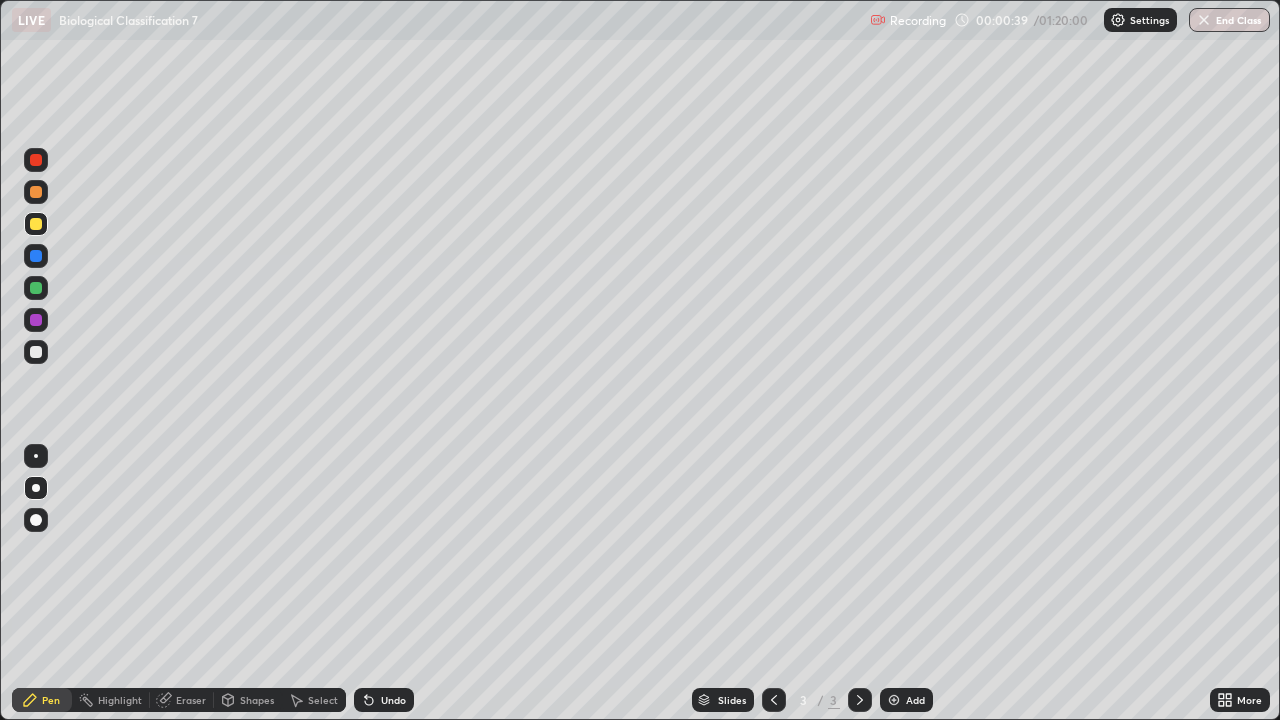click at bounding box center [36, 288] 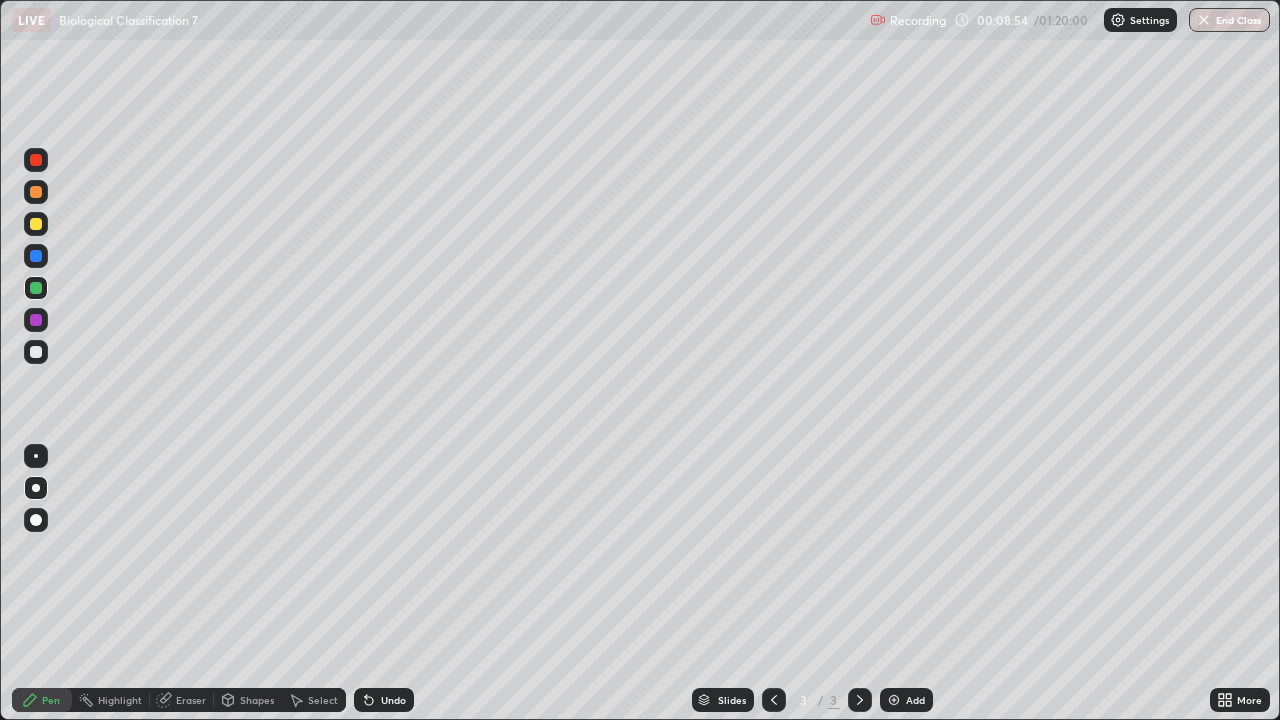 click at bounding box center [36, 256] 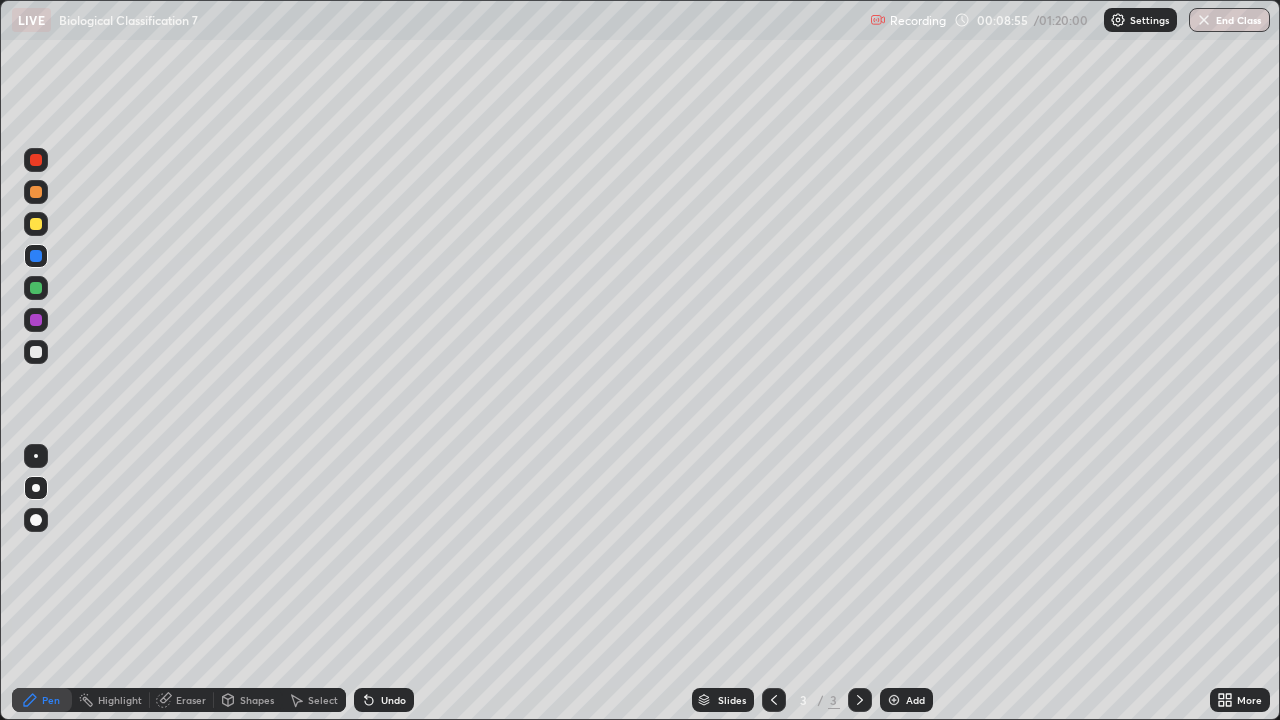click at bounding box center (36, 352) 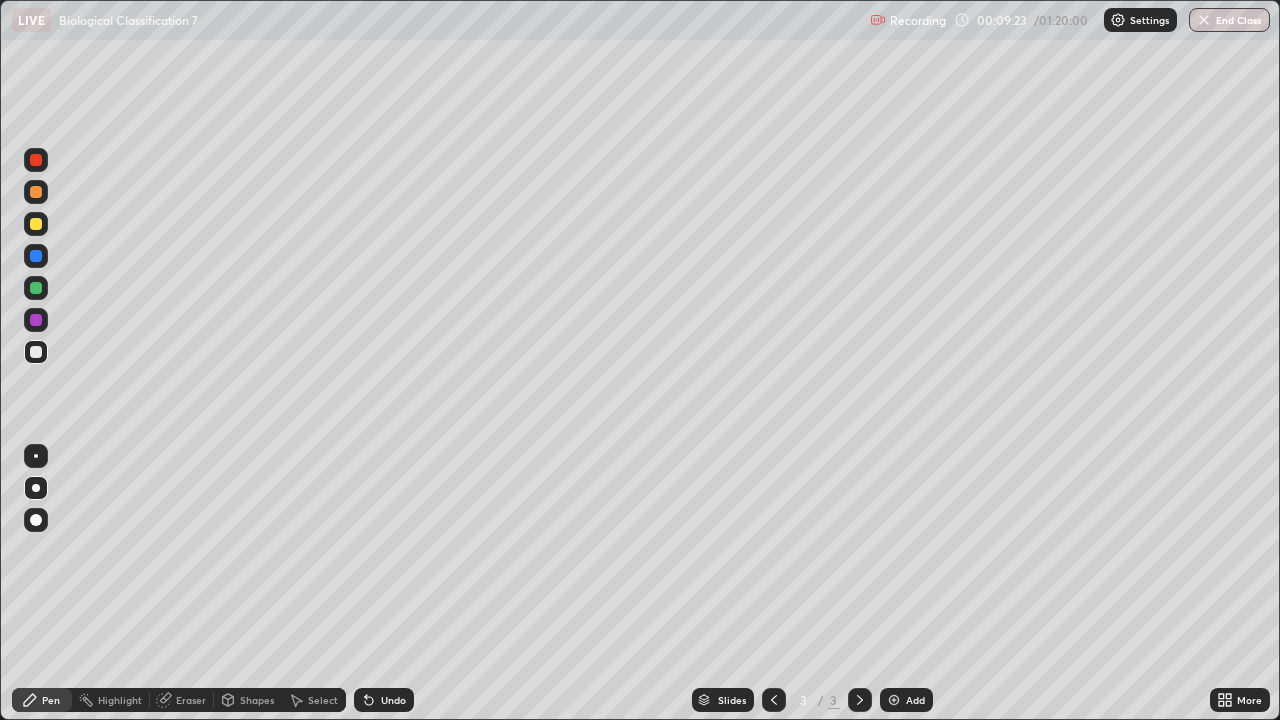 click on "Select" at bounding box center [323, 700] 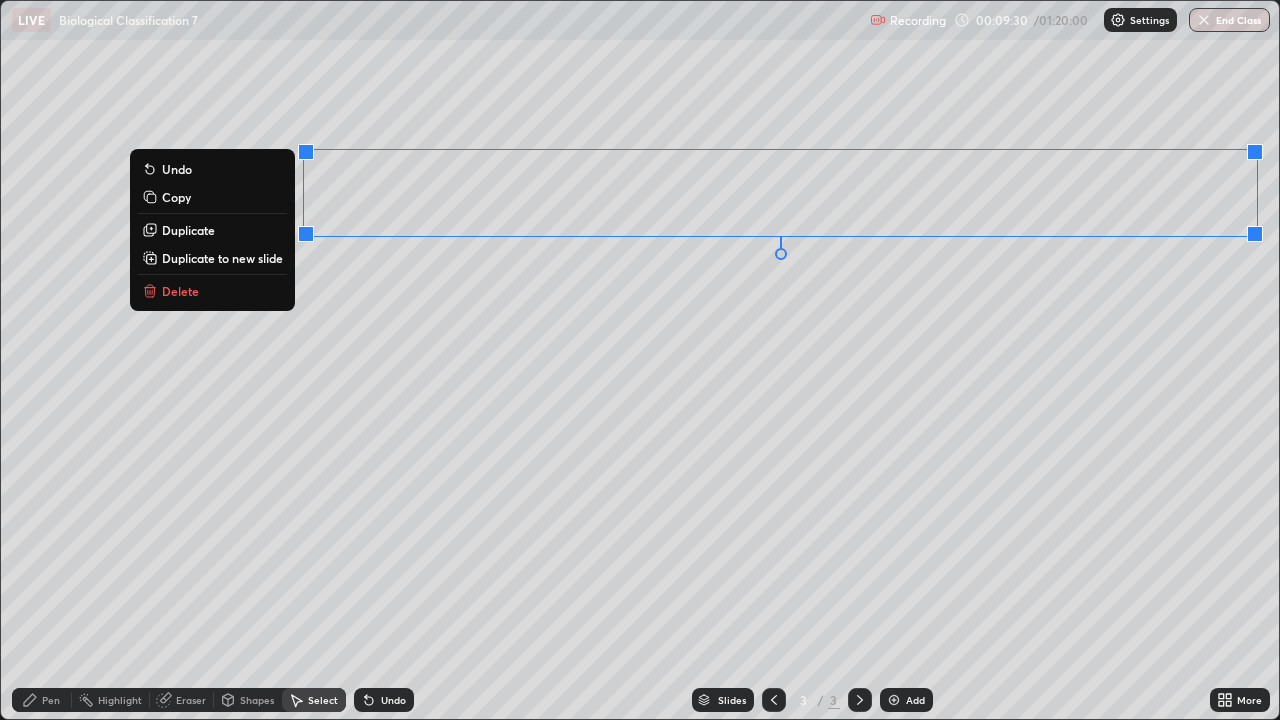click on "Undo" at bounding box center [384, 700] 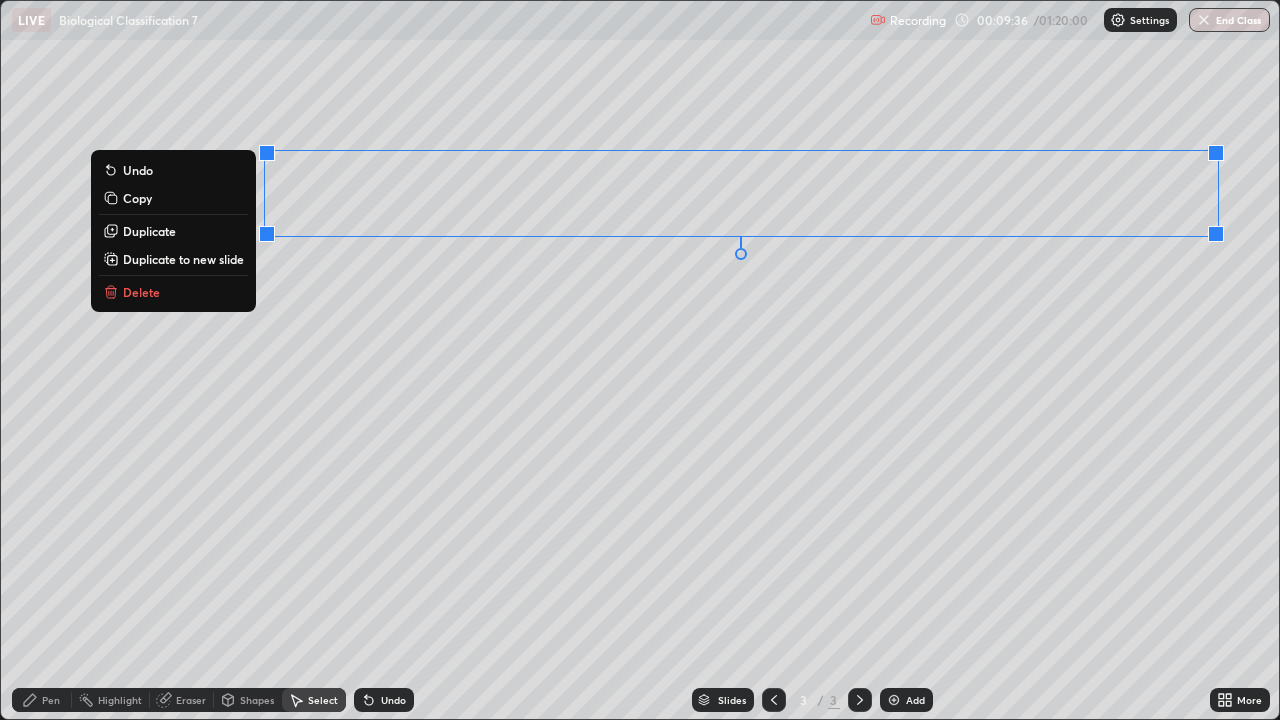 click on "0 ° Undo Copy Duplicate Duplicate to new slide Delete" at bounding box center [640, 360] 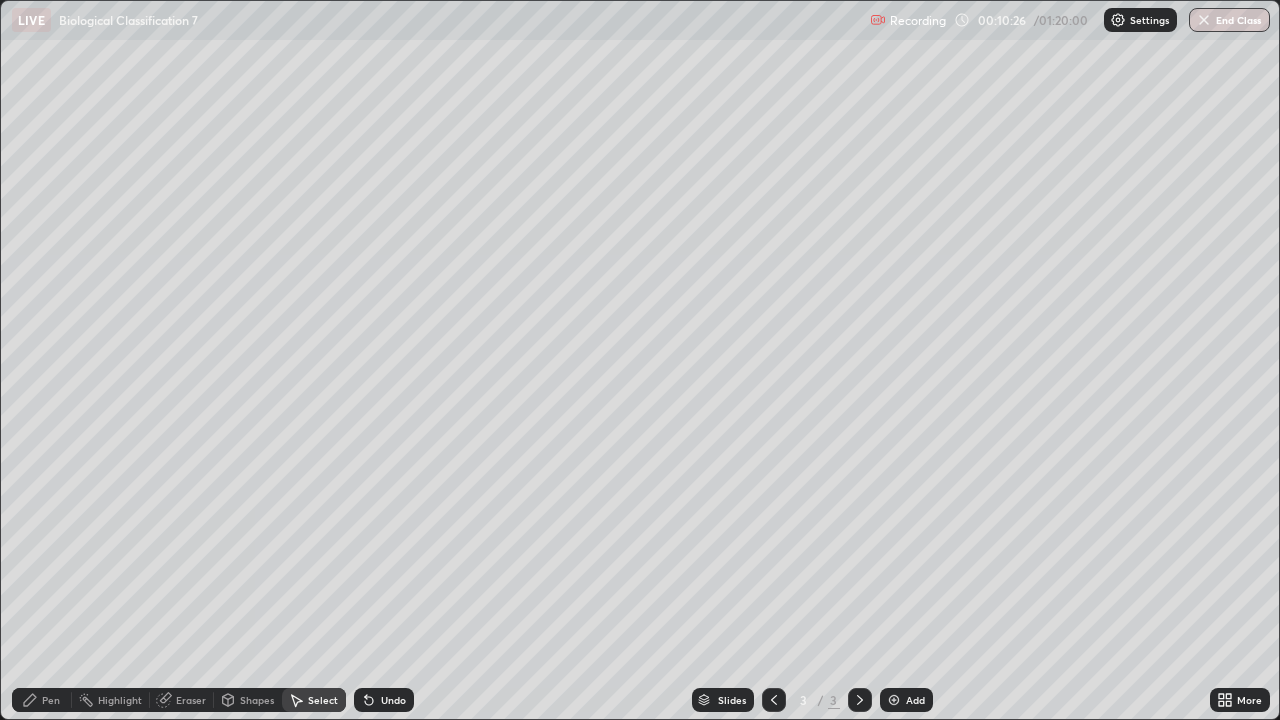 click on "Pen" at bounding box center (51, 700) 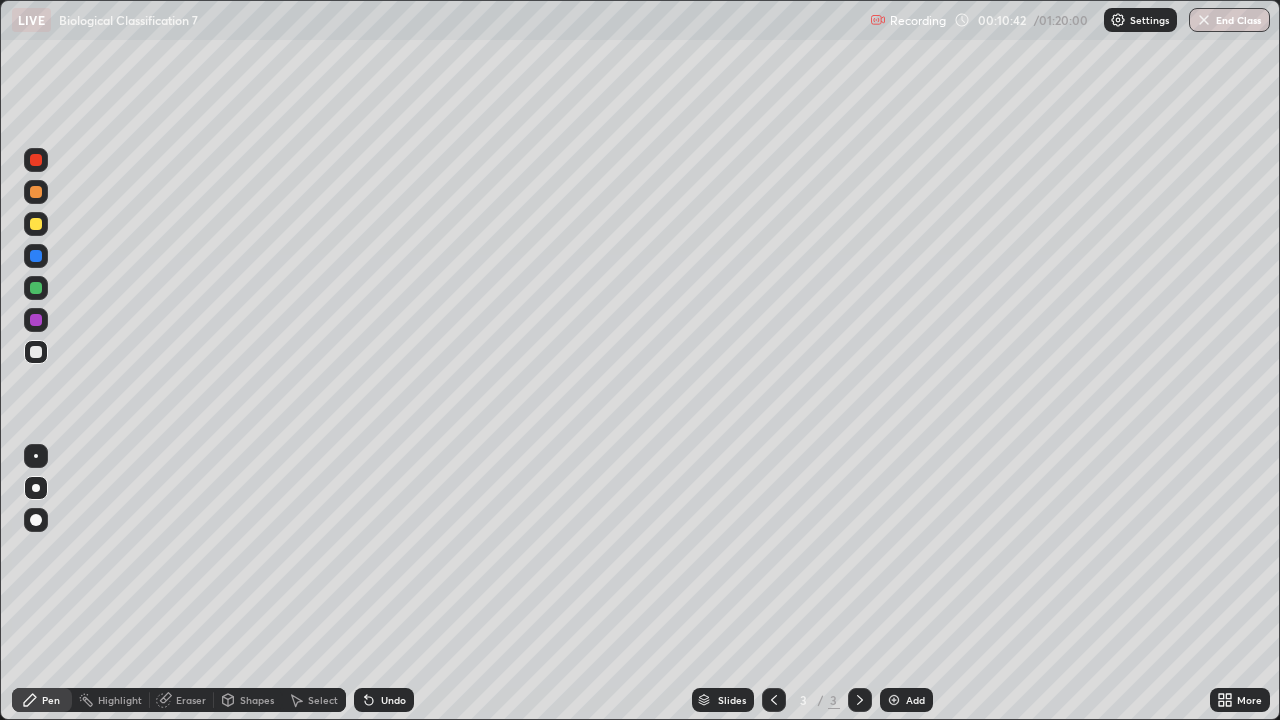 click at bounding box center [36, 288] 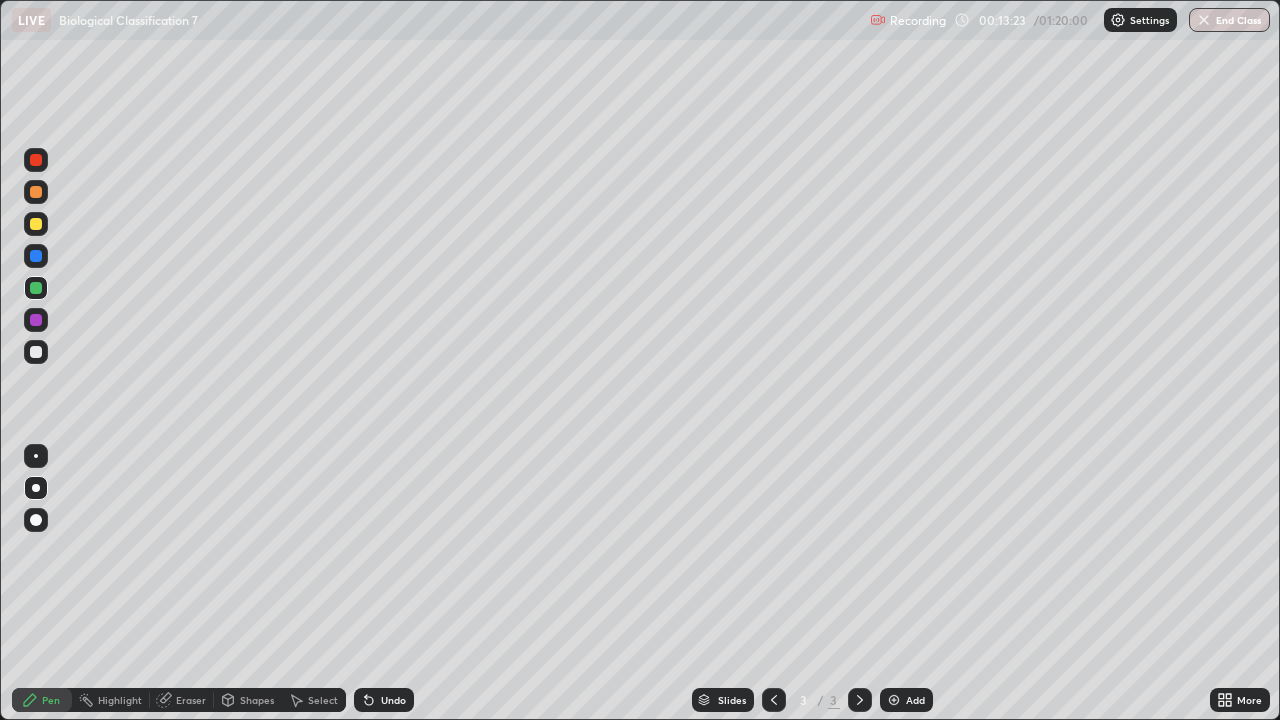 click at bounding box center [36, 224] 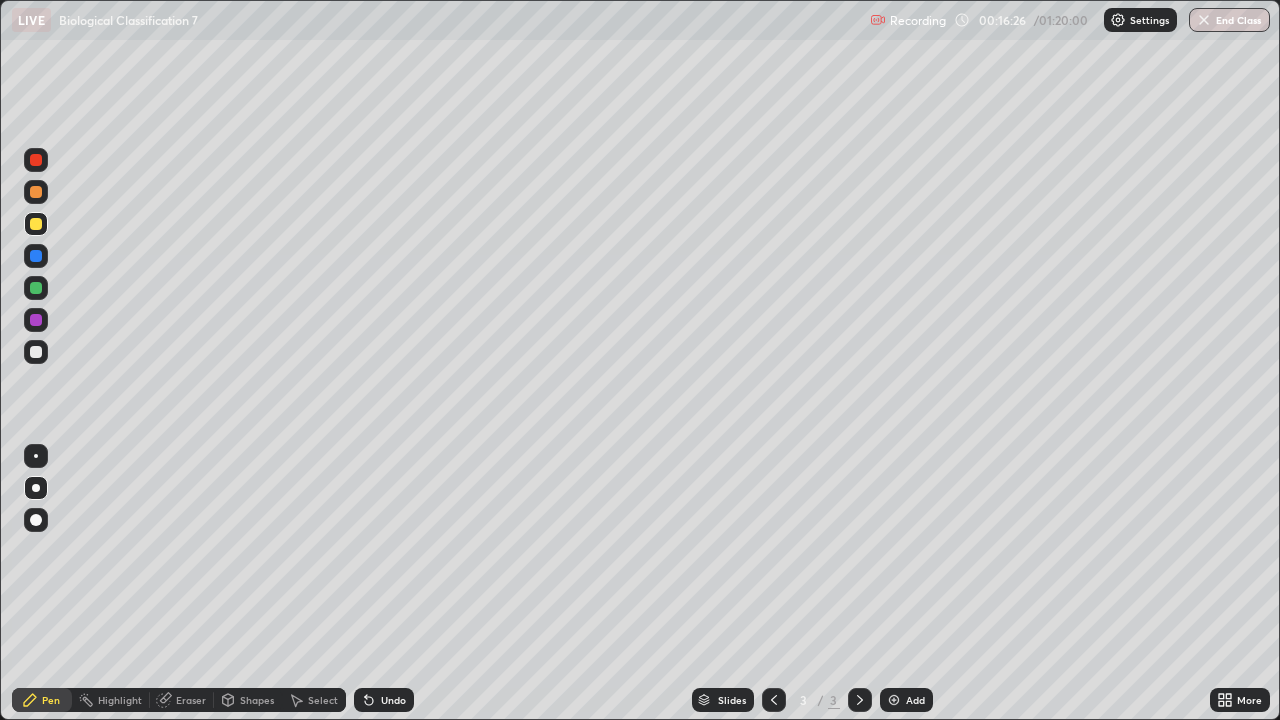 click on "Add" at bounding box center (906, 700) 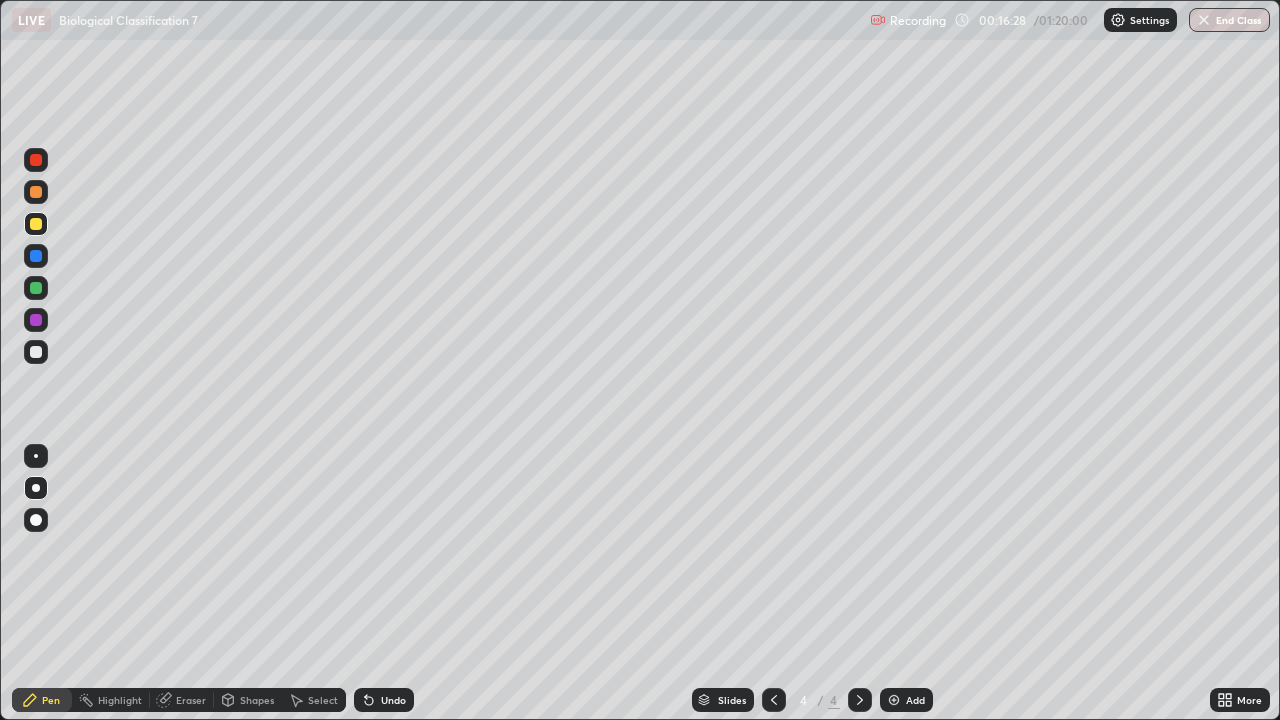 click at bounding box center (36, 288) 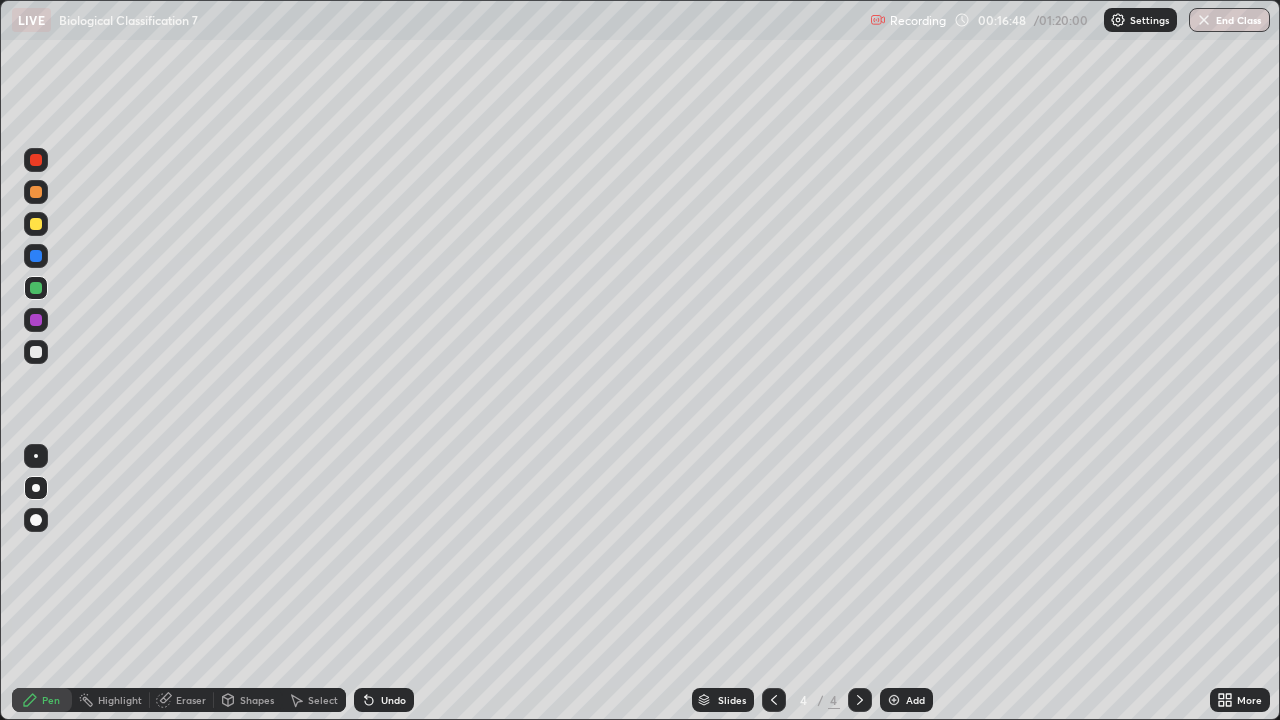 click on "Select" at bounding box center (323, 700) 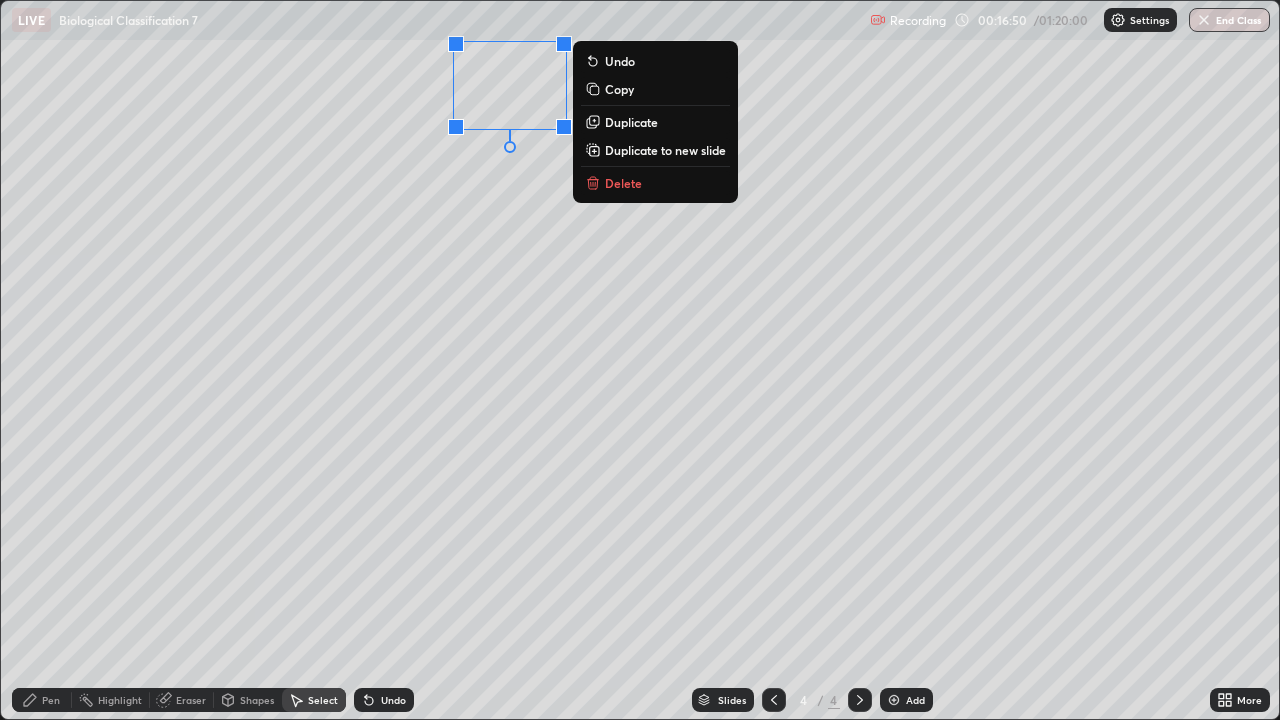 click on "Duplicate" at bounding box center (631, 122) 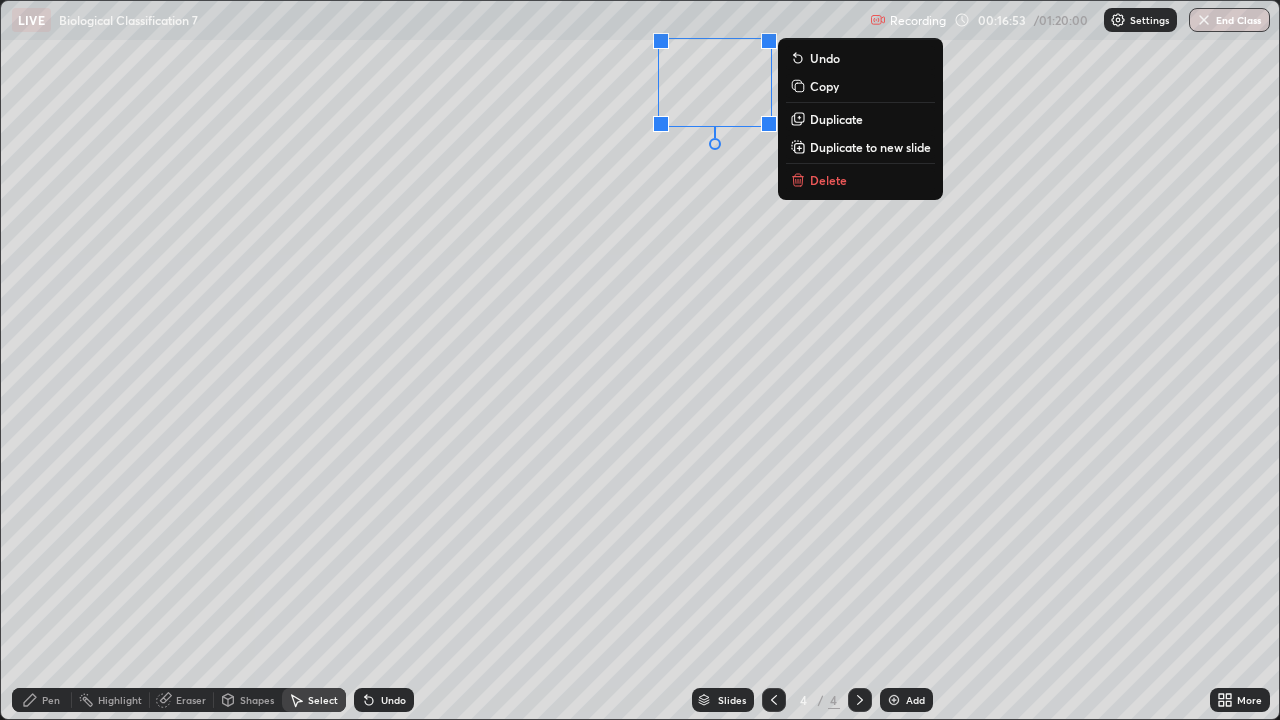 click on "Duplicate" at bounding box center [836, 119] 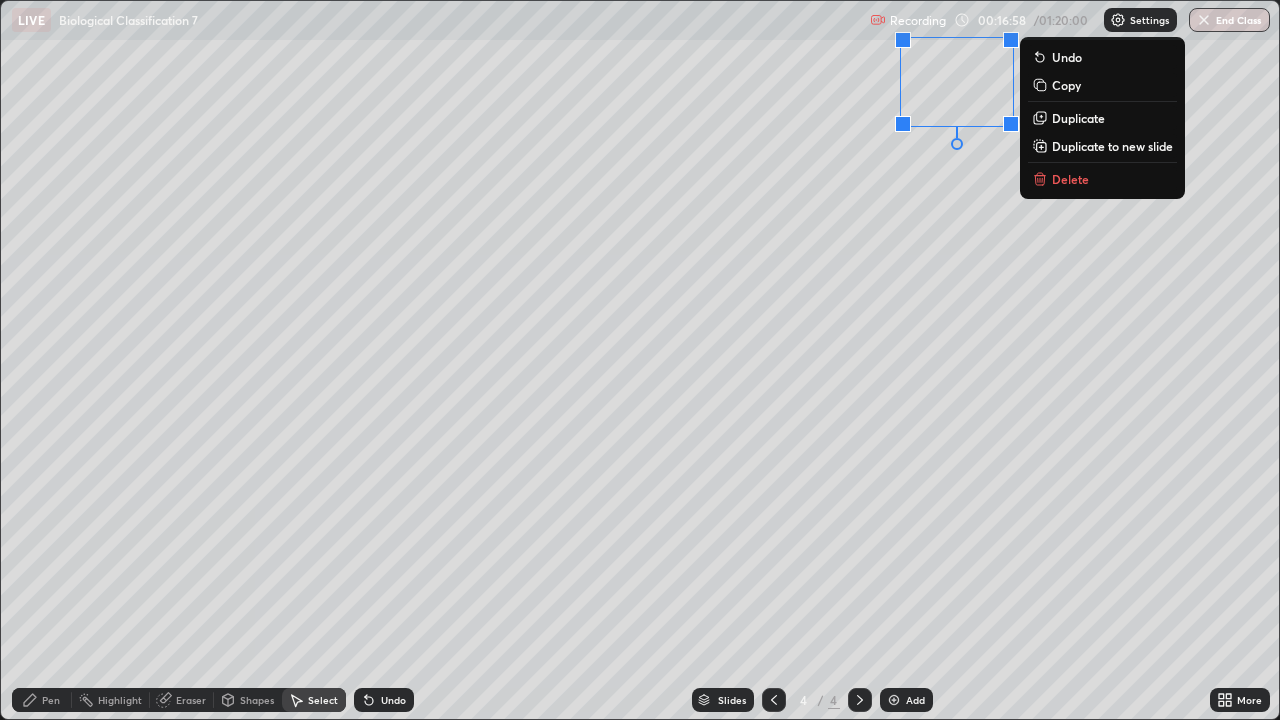 click on "Pen" at bounding box center [51, 700] 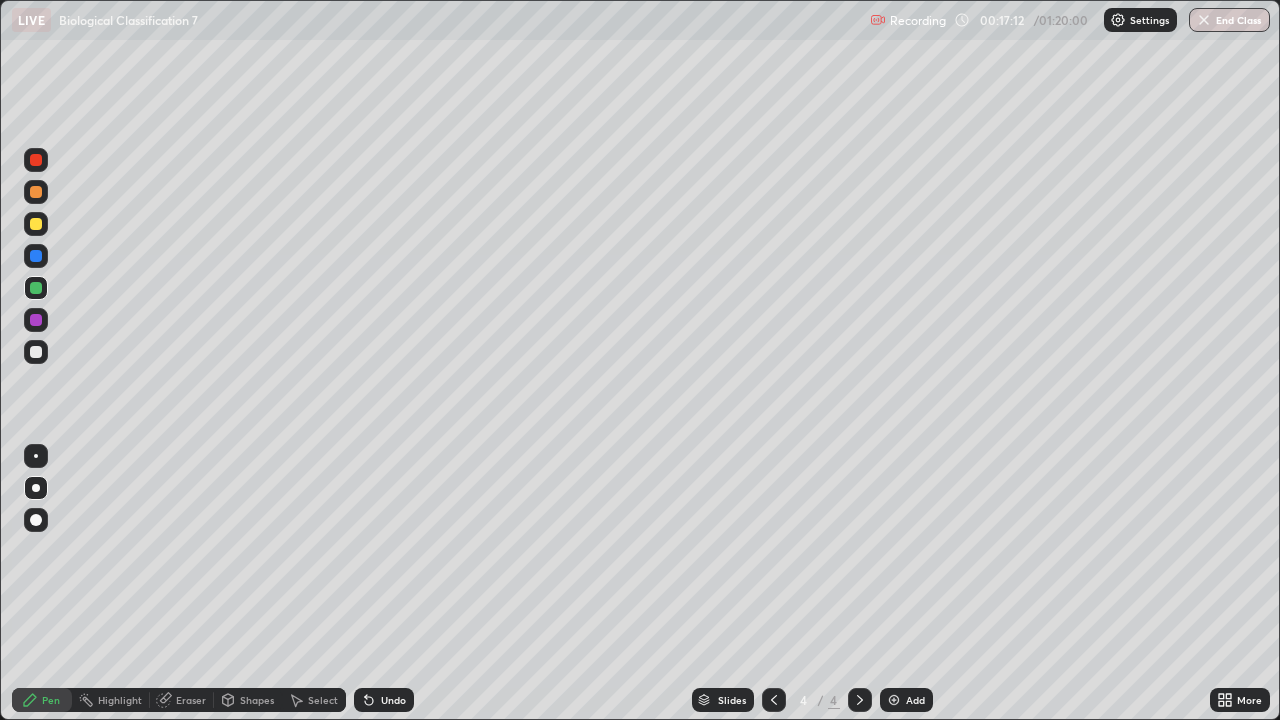 click at bounding box center [36, 192] 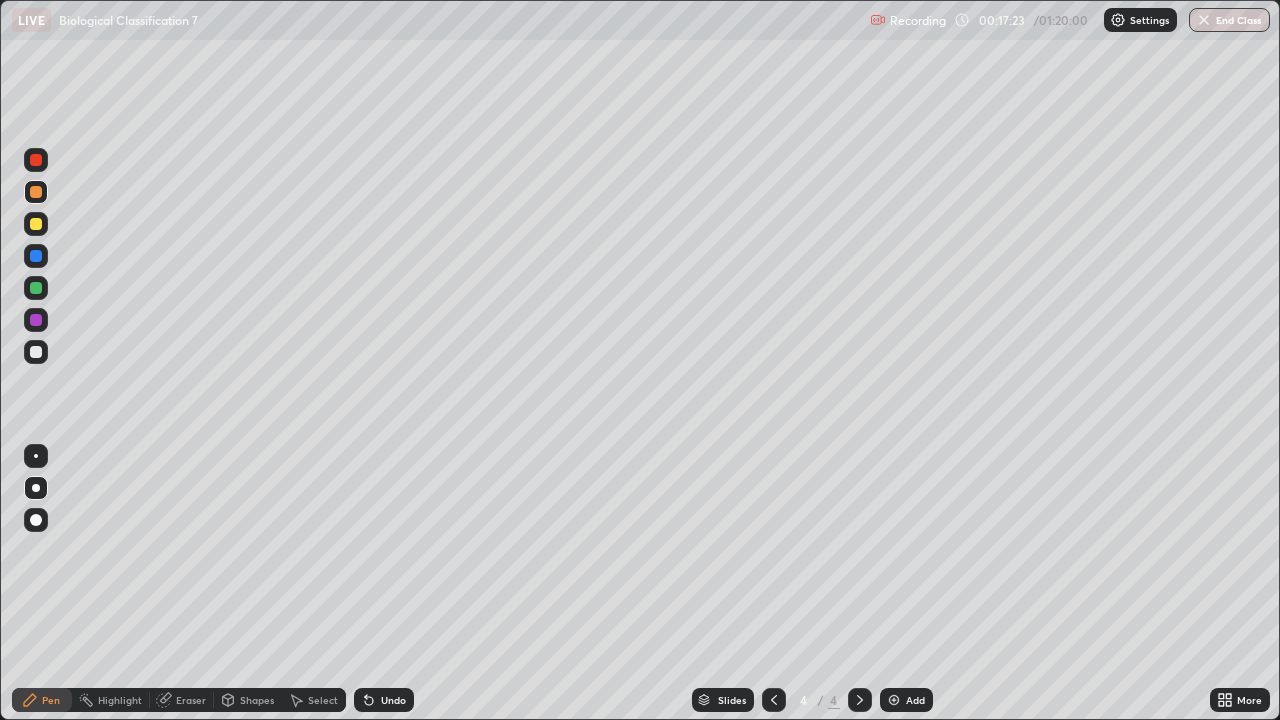 click on "Eraser" at bounding box center [182, 700] 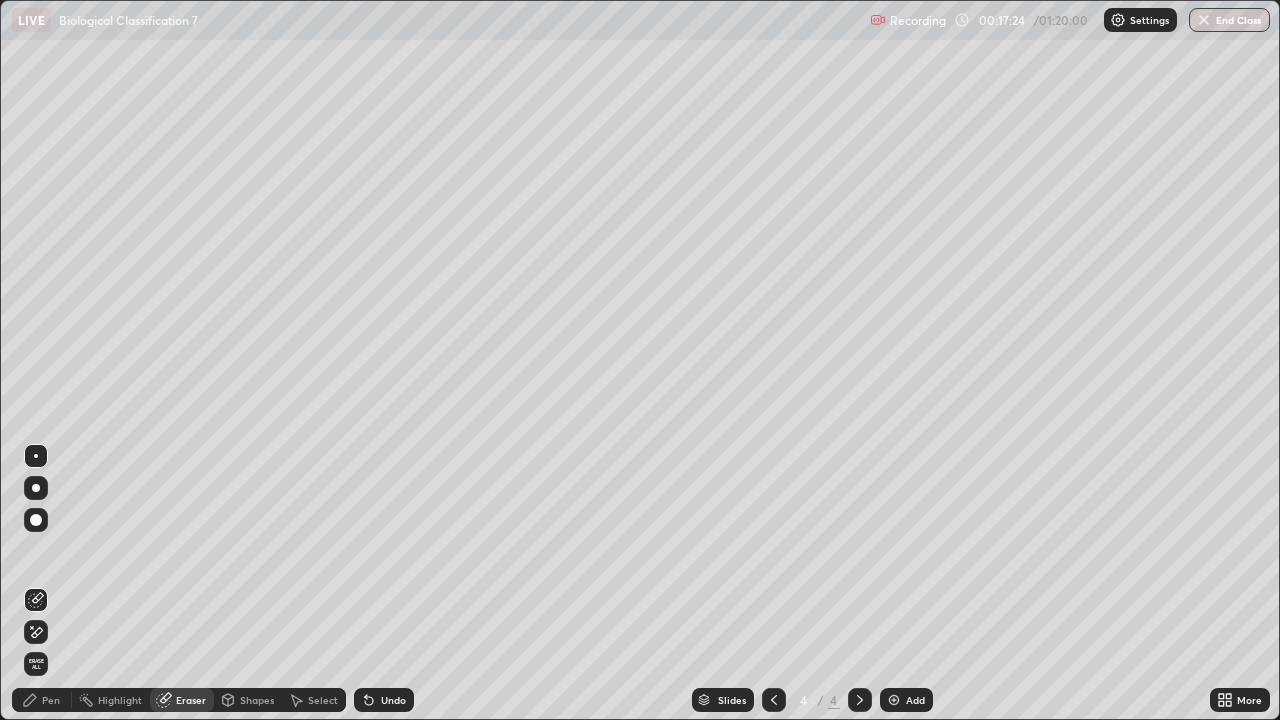 click on "Pen" at bounding box center (51, 700) 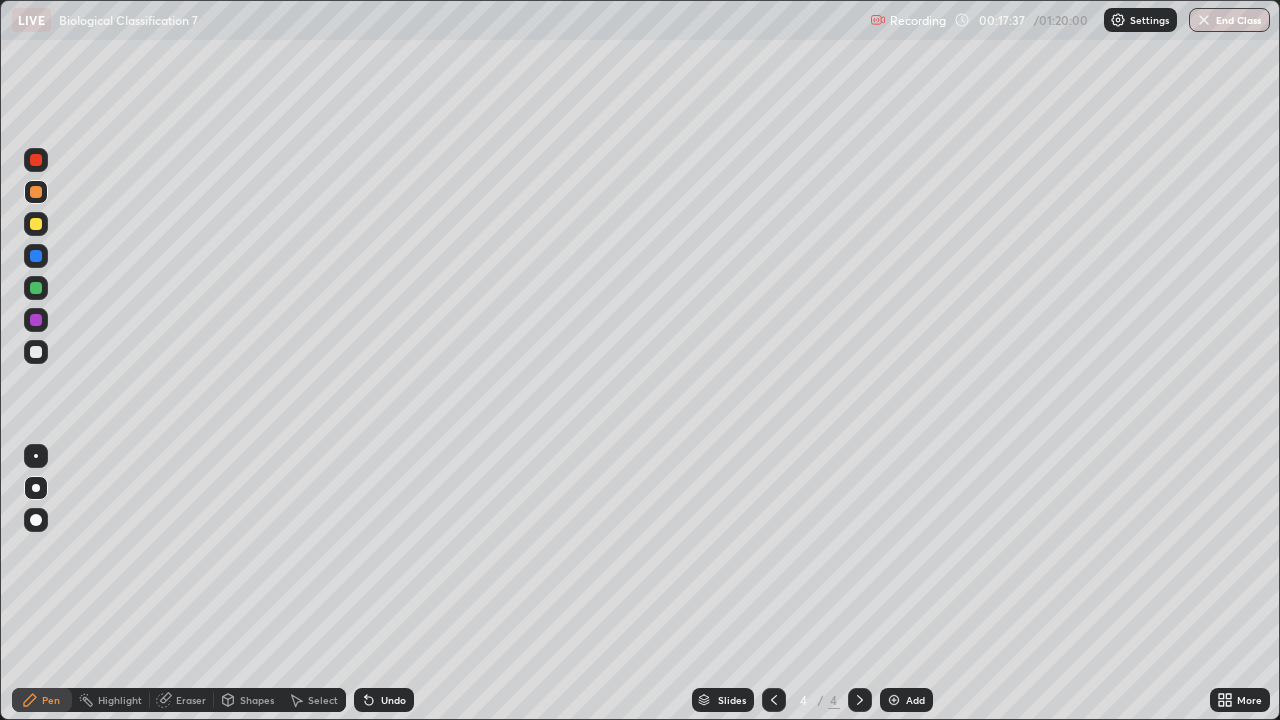 click on "More" at bounding box center [1249, 700] 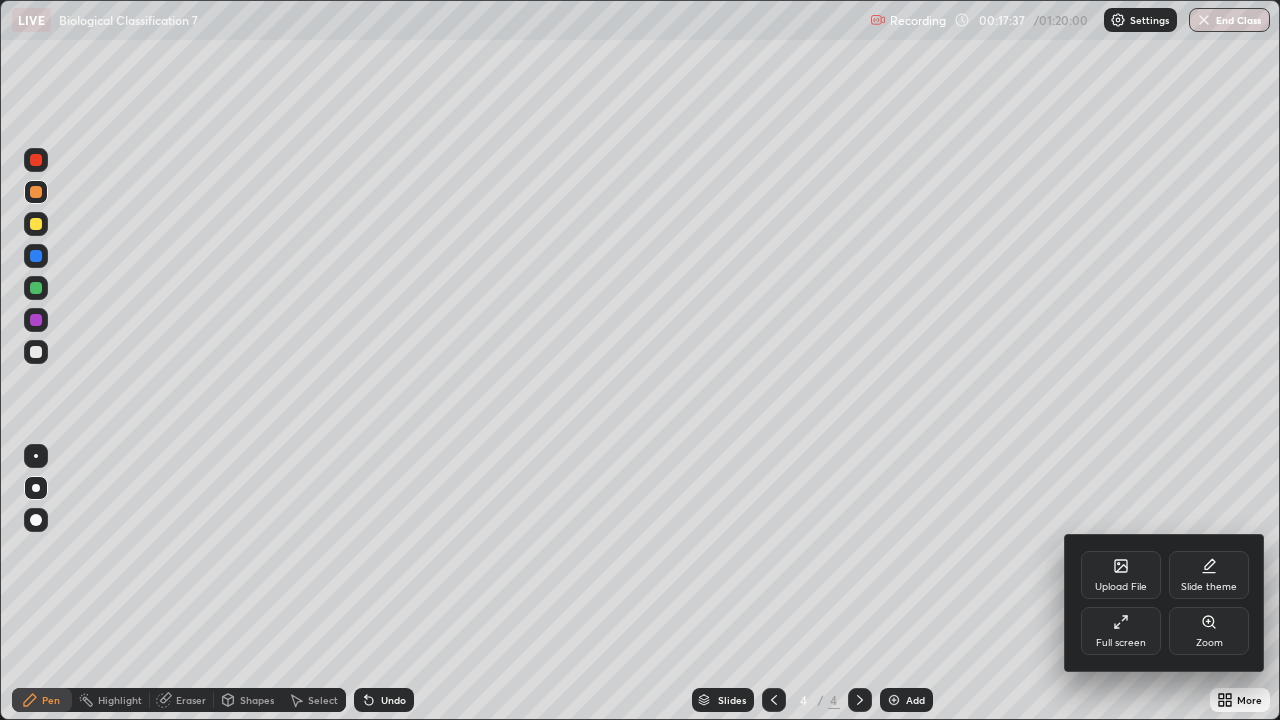 click on "Full screen" at bounding box center (1121, 631) 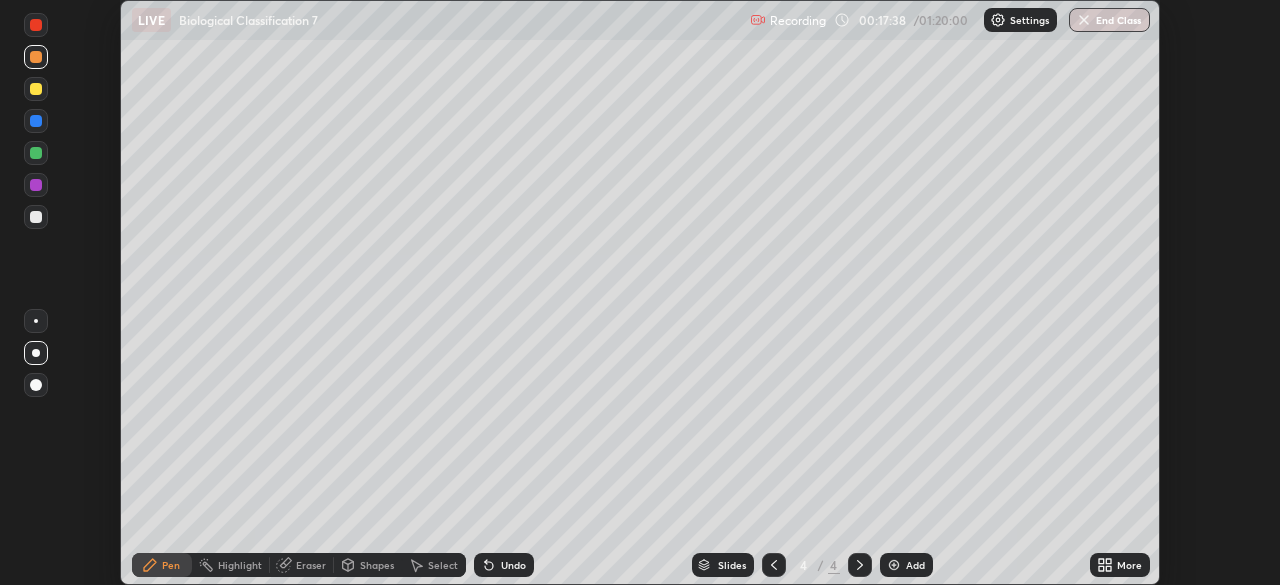 scroll, scrollTop: 585, scrollLeft: 1280, axis: both 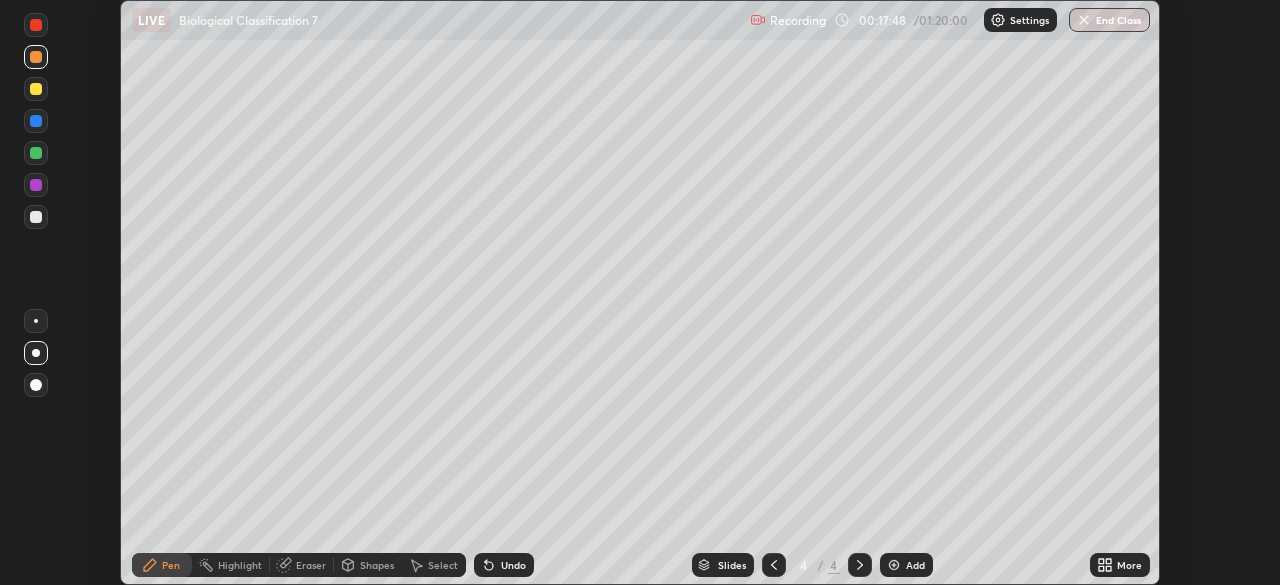 click on "More" at bounding box center [1120, 565] 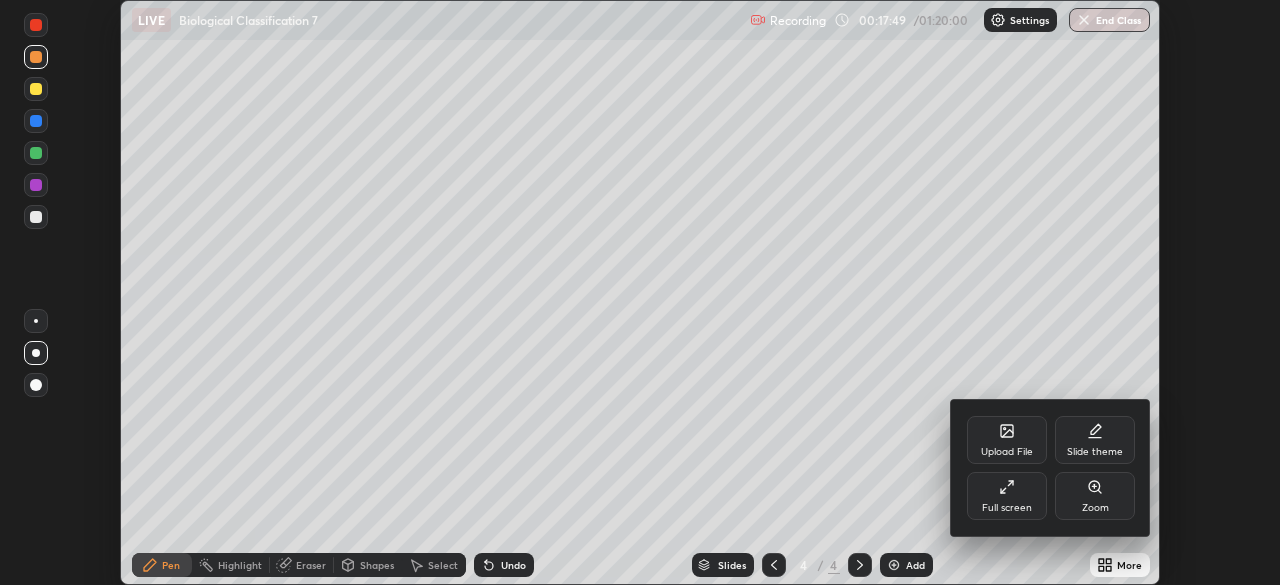 click on "Full screen" at bounding box center (1007, 508) 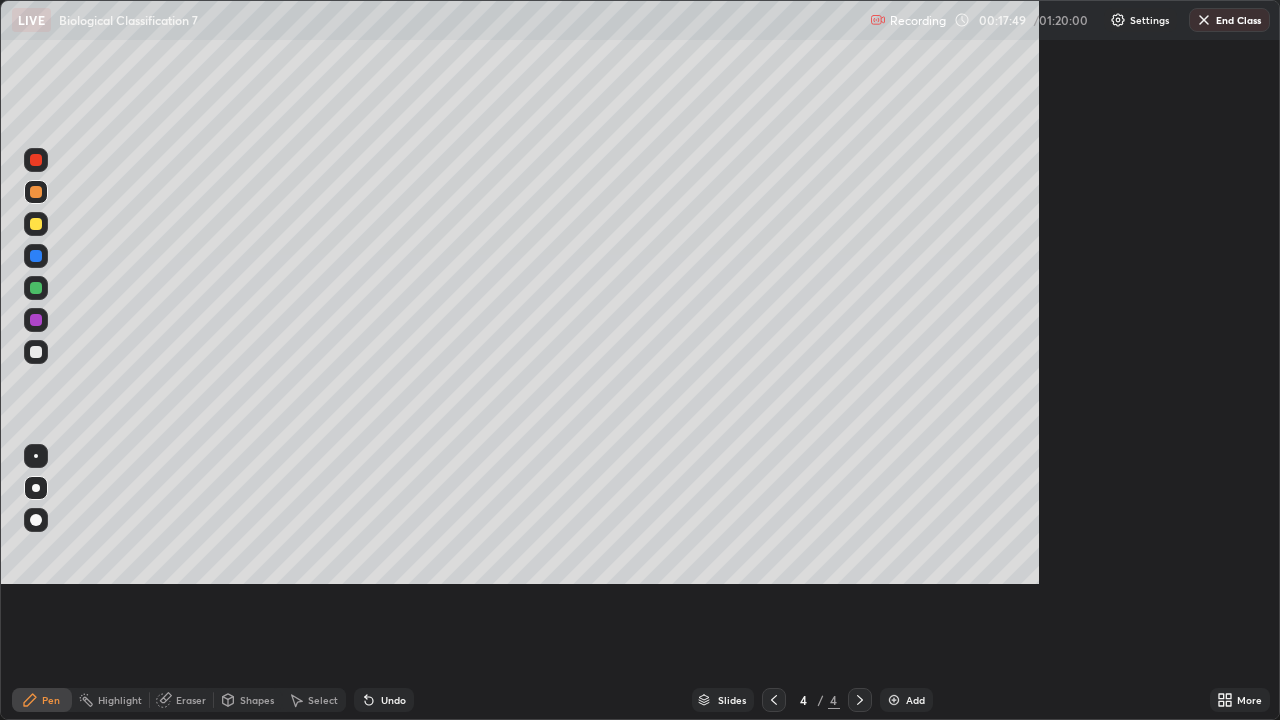 scroll, scrollTop: 99280, scrollLeft: 98720, axis: both 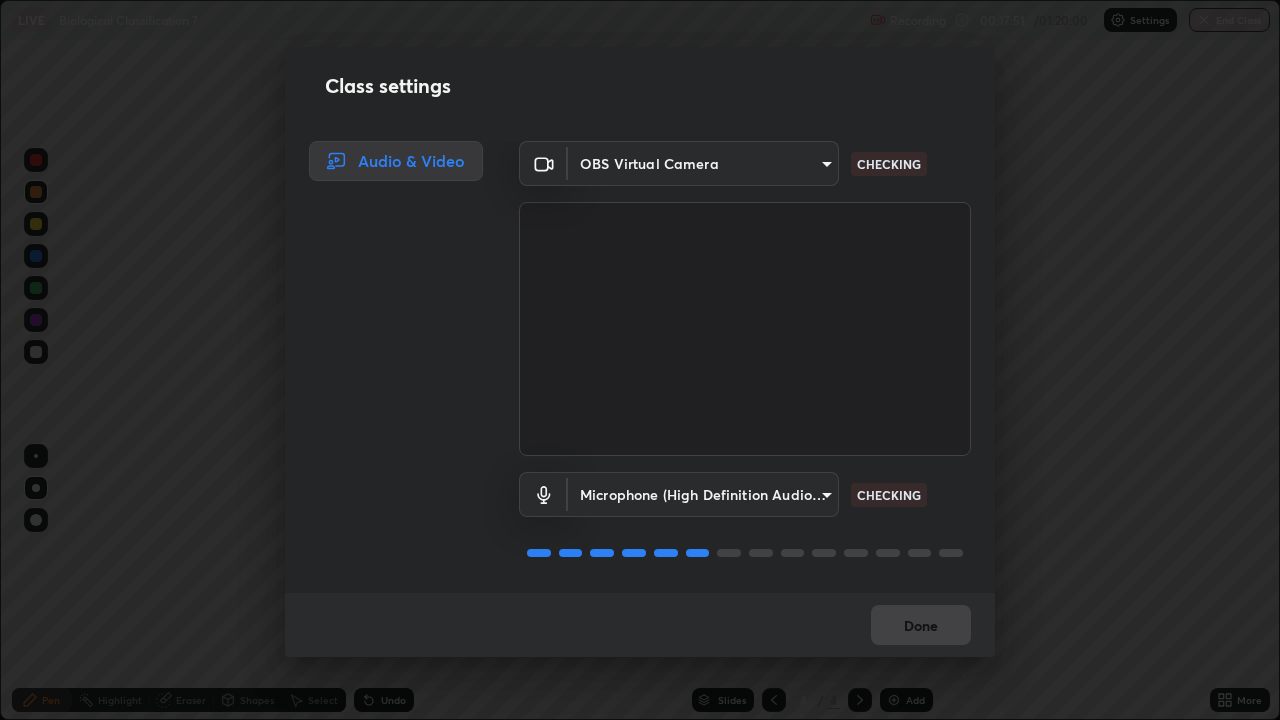 click on "Erase all LIVE Biological Classification 7 Recording 00:17:51 /  01:20:00 Settings End Class Setting up your live class Biological Classification 7 • L37 of Botany [FIRST] [LAST] Pen Highlight Eraser Shapes Select Undo Slides 4 / 4 Add More No doubts shared Encourage your learners to ask a doubt for better clarity Report an issue Reason for reporting Buffering Chat not working Audio - Video sync issue Educator video quality low ​ Attach an image Report Class settings Audio & Video OBS Virtual Camera 3b389ede9ae18524dc0bcfbedd46670510f6fd5fbd4be97f07512a464c10e831 CHECKING Microphone (High Definition Audio Device) bc5ab79c056f1a7337d830b8256c338c2d48023b21820843a16be83b494cbd8b CHECKING Done" at bounding box center [640, 360] 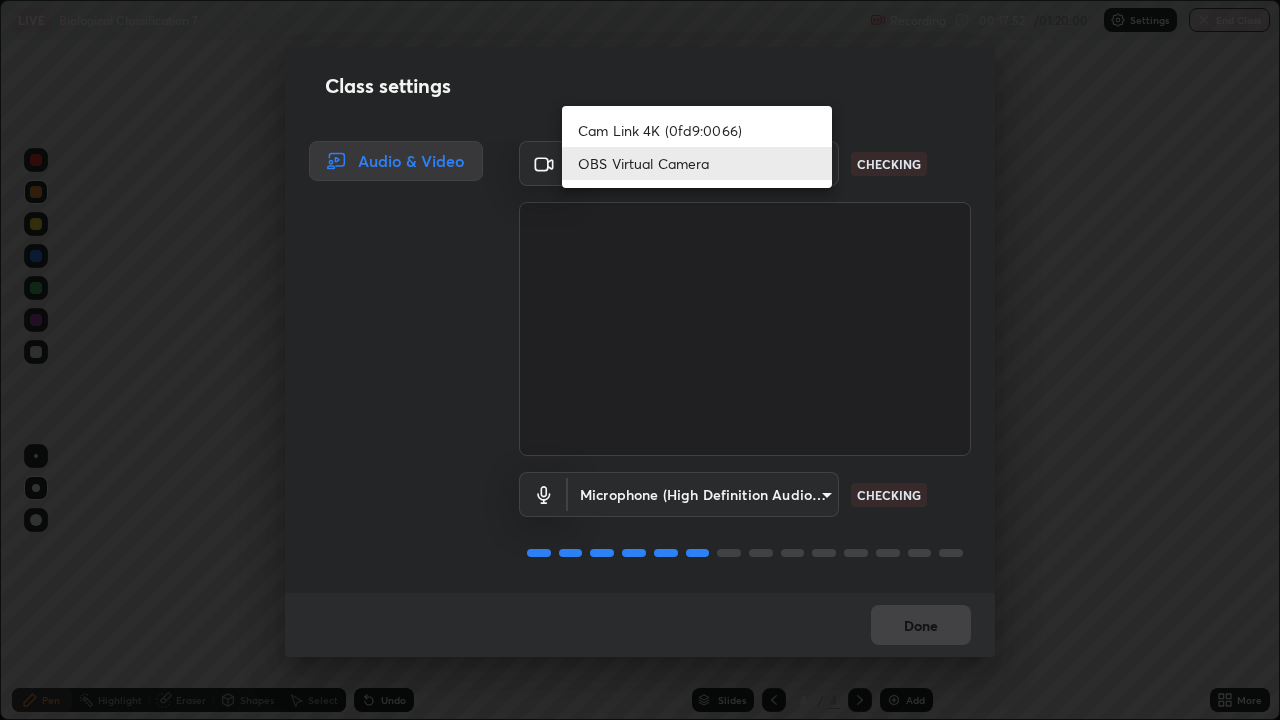 click on "OBS Virtual Camera" at bounding box center [697, 163] 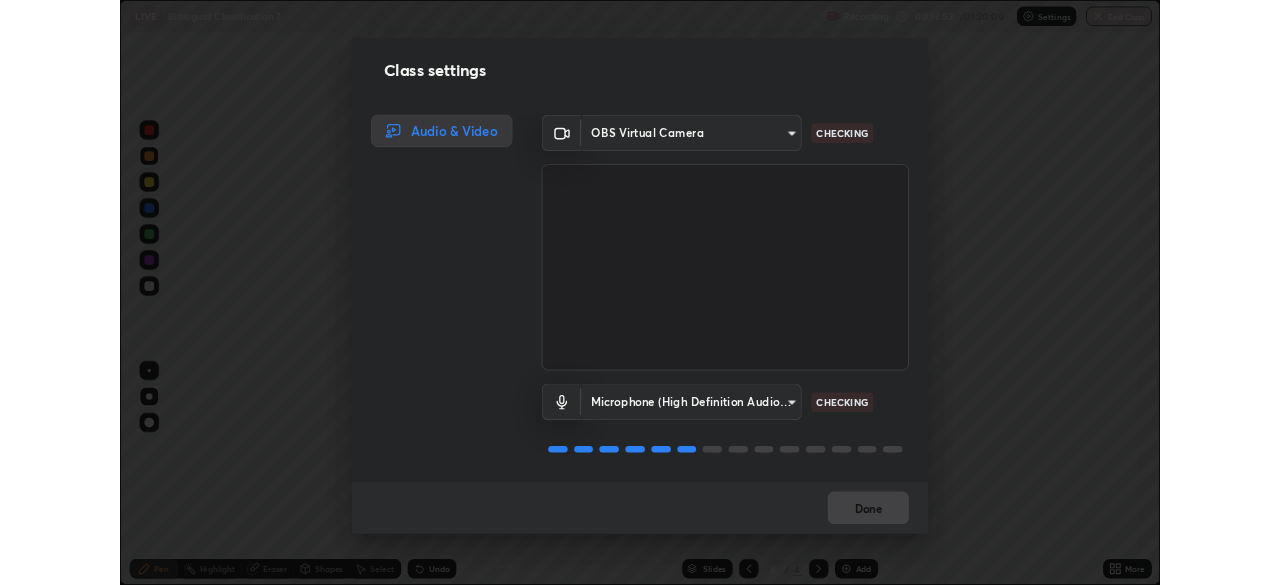 scroll, scrollTop: 2, scrollLeft: 0, axis: vertical 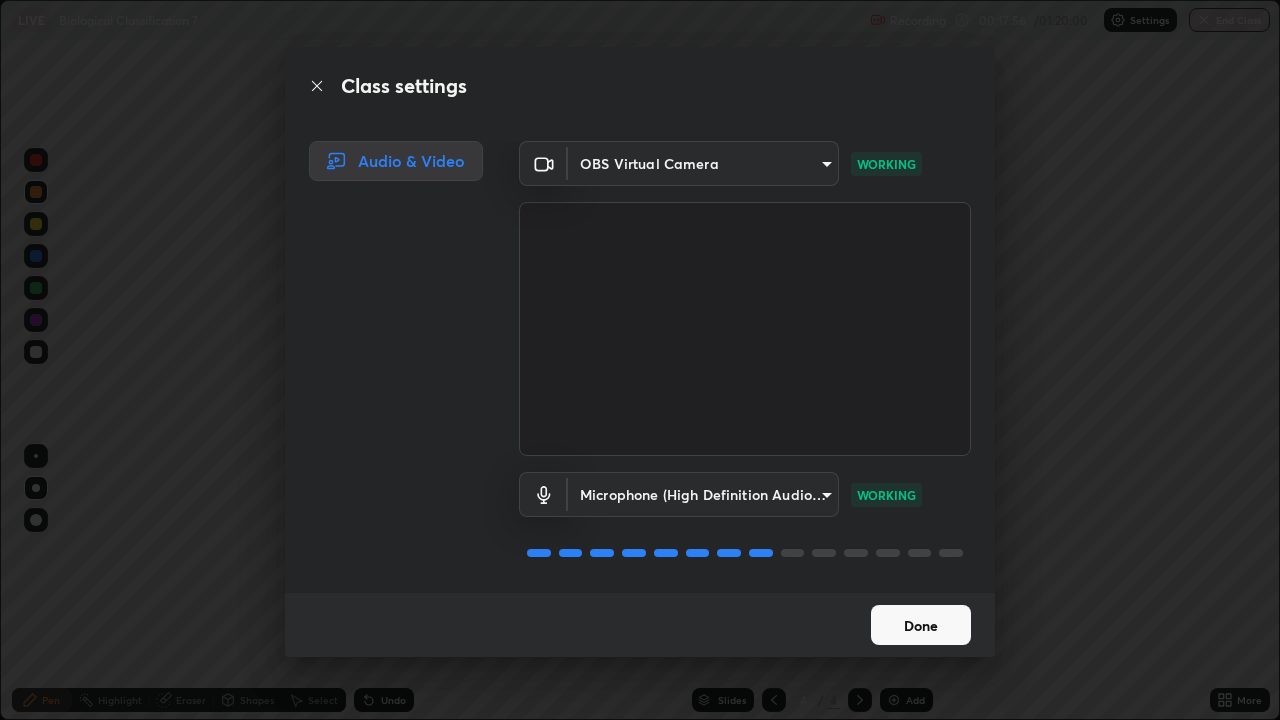 click on "Done" at bounding box center [921, 625] 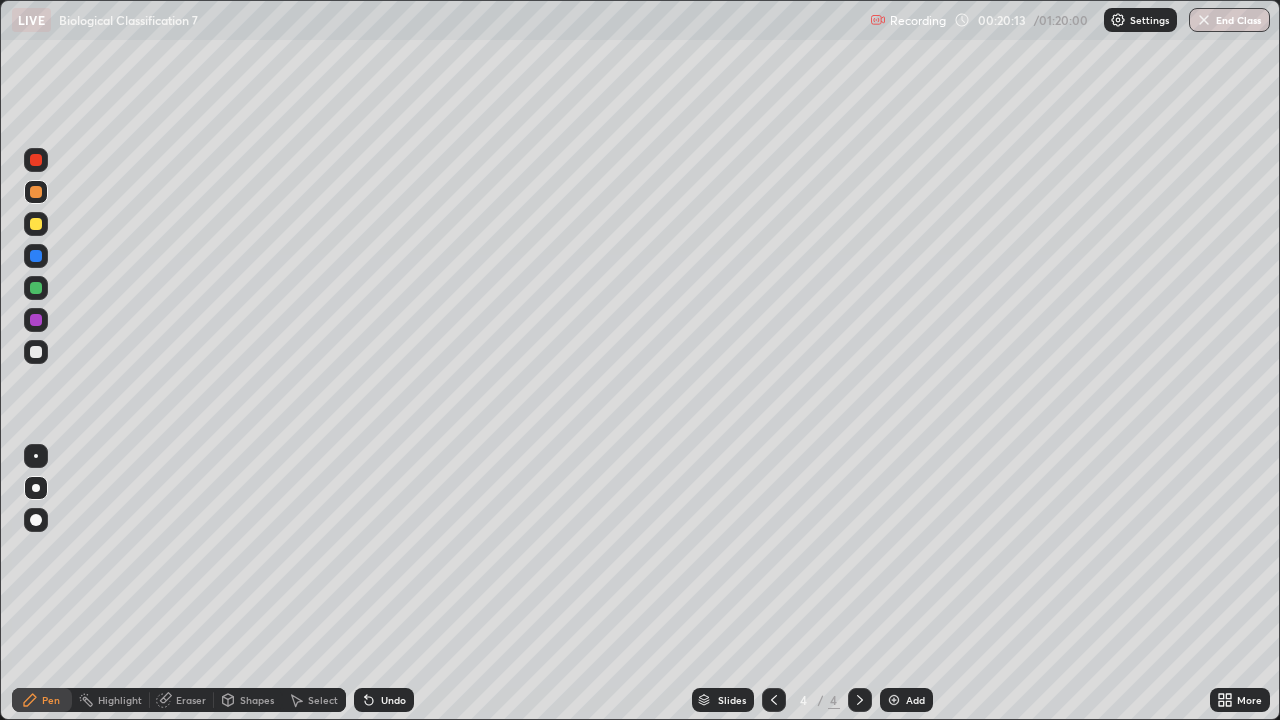 click at bounding box center [36, 352] 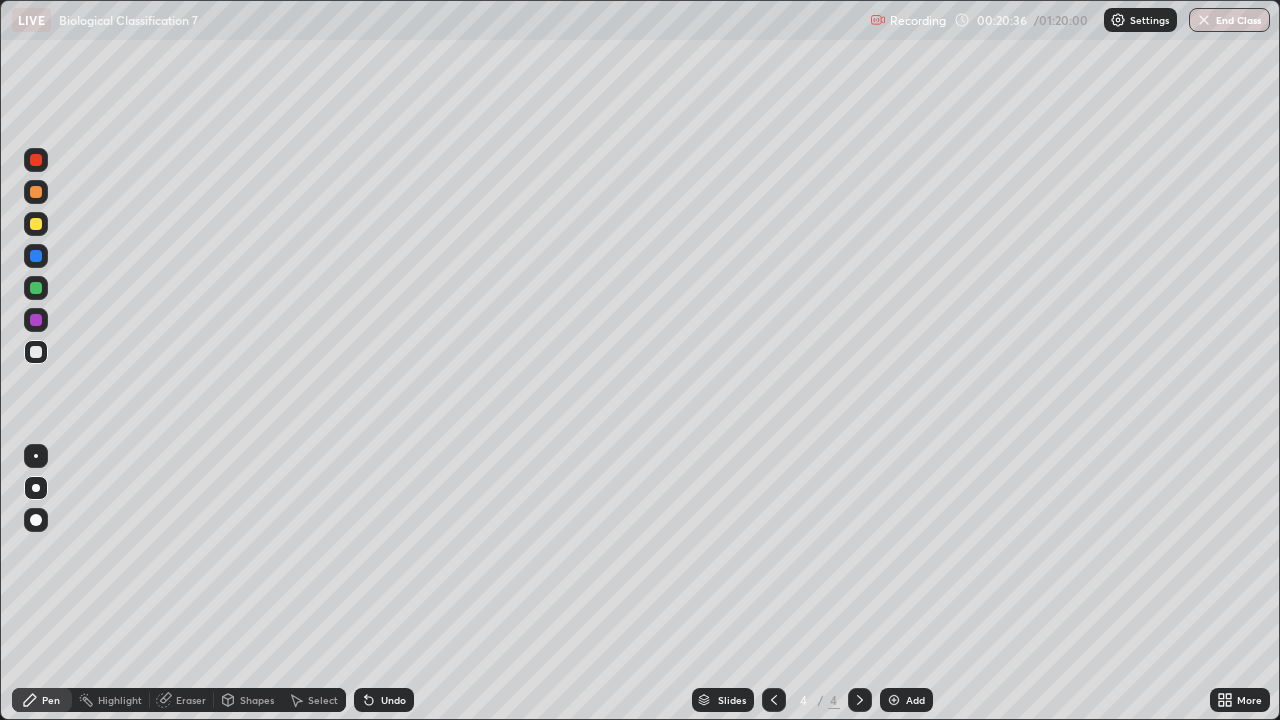 click 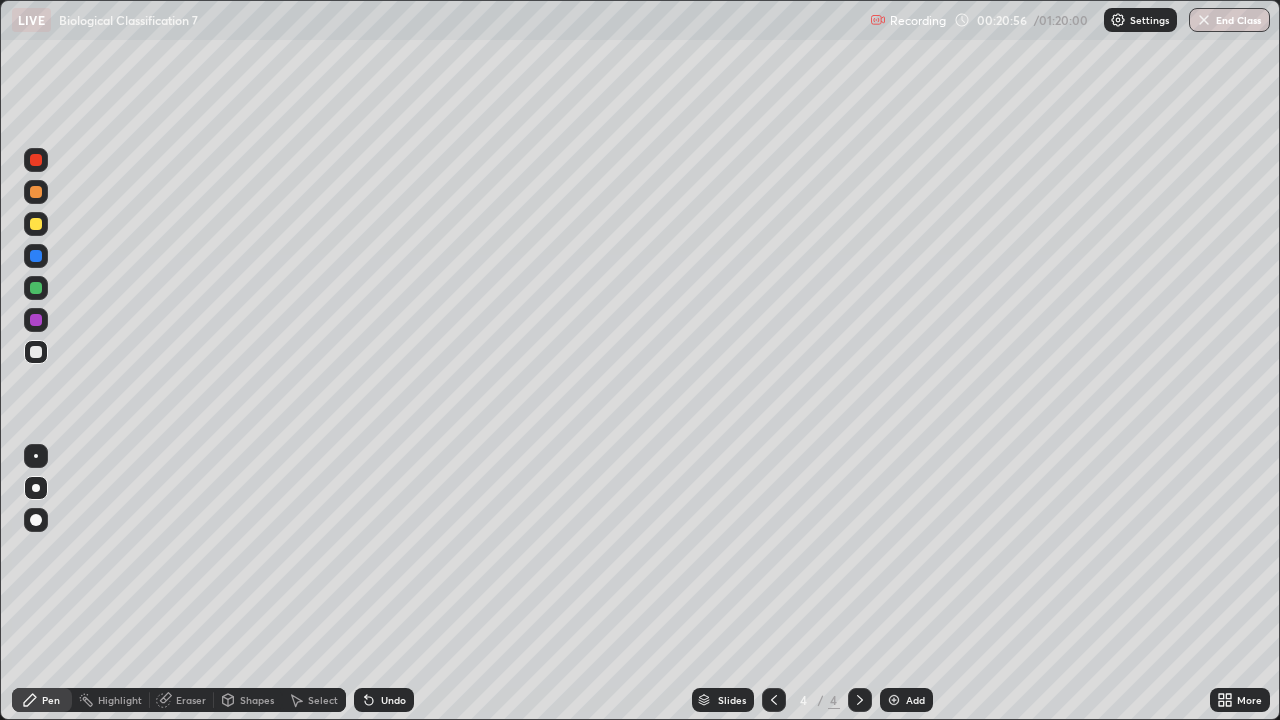 click on "Select" at bounding box center [323, 700] 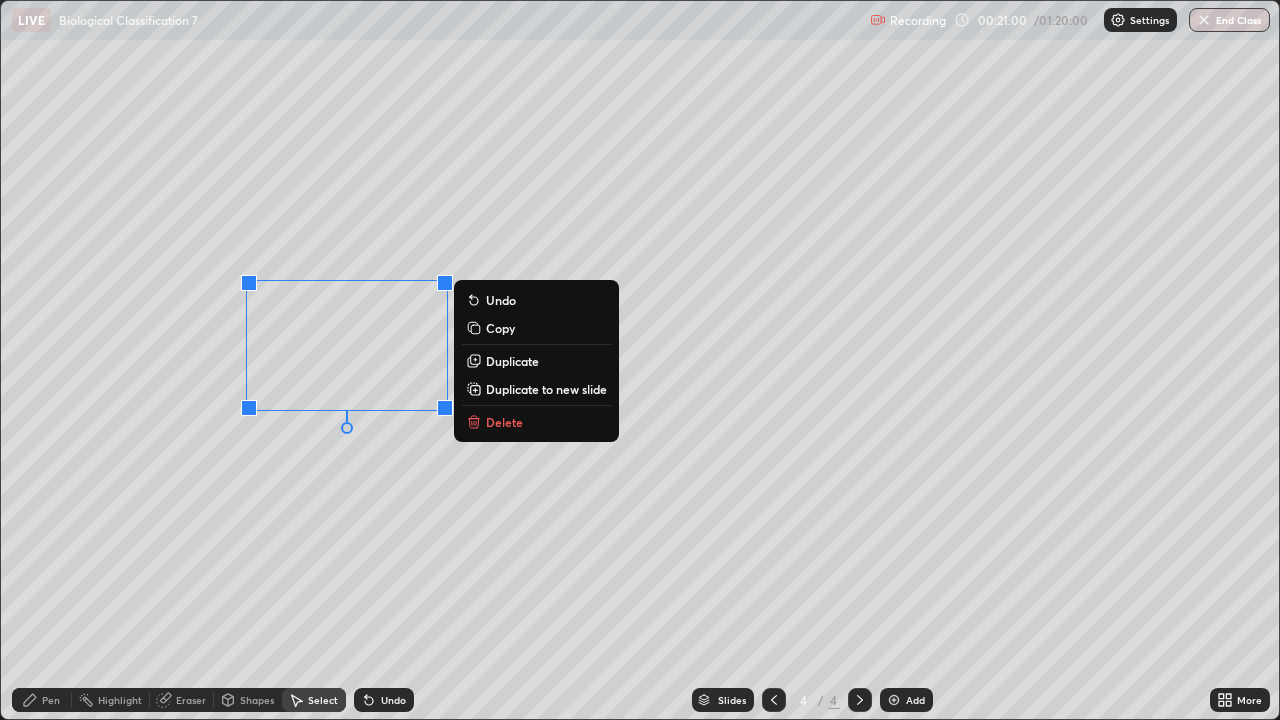 click 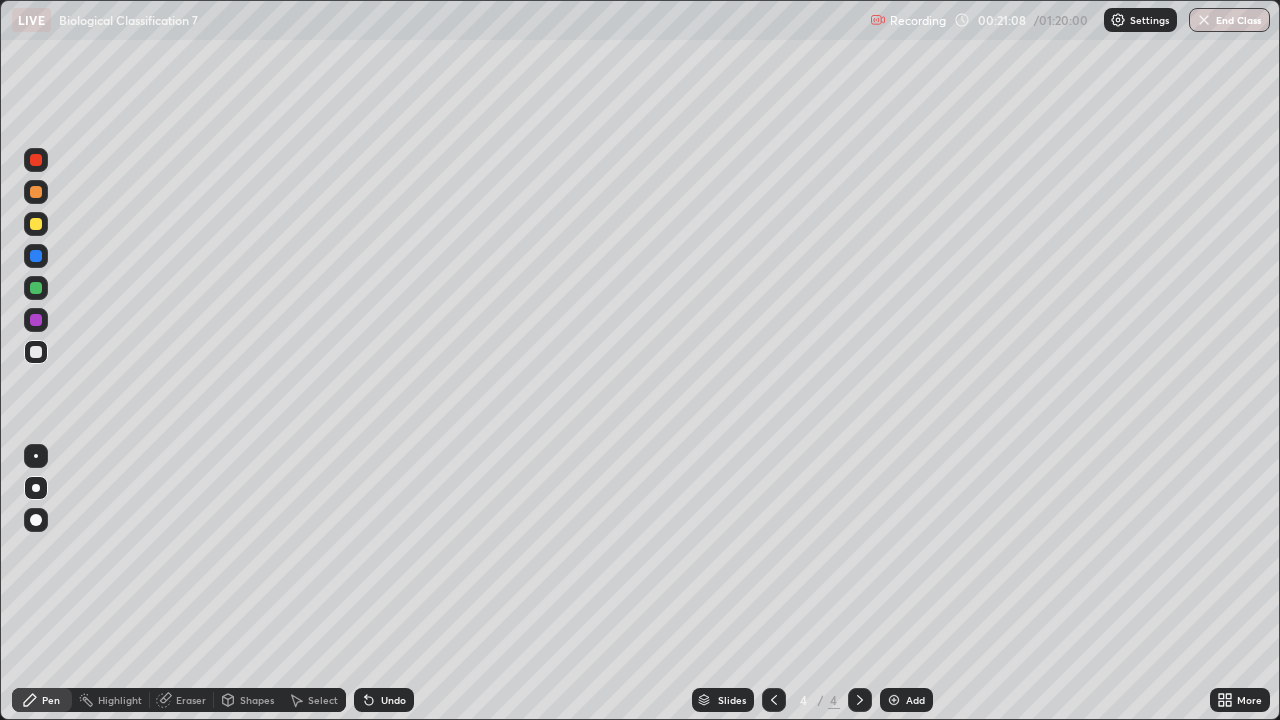 click on "Undo" at bounding box center (393, 700) 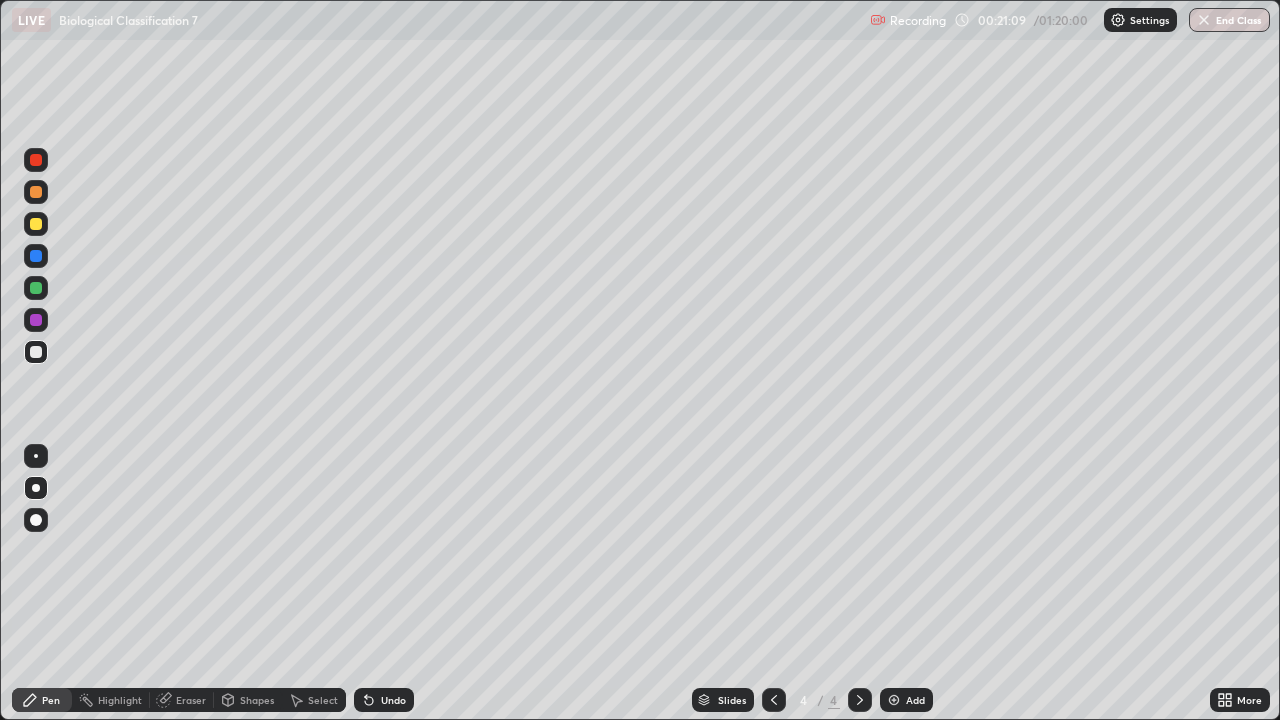 click on "Undo" at bounding box center [384, 700] 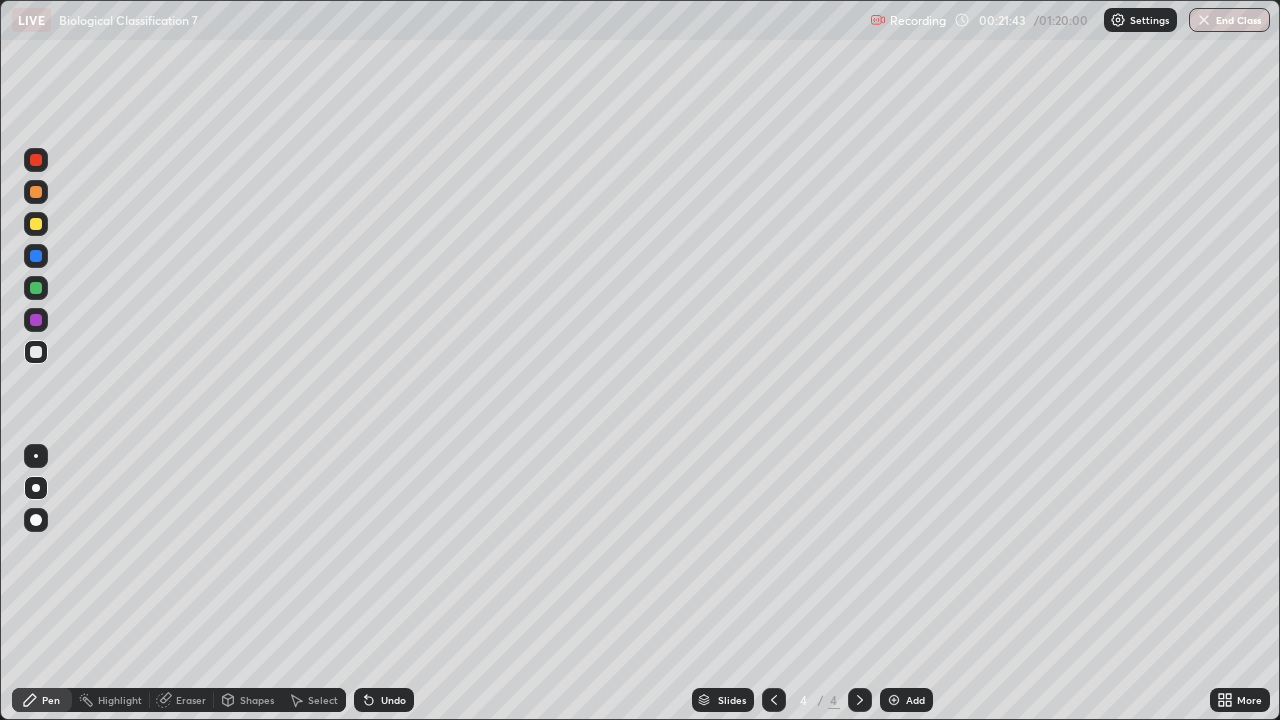 click on "Select" at bounding box center (323, 700) 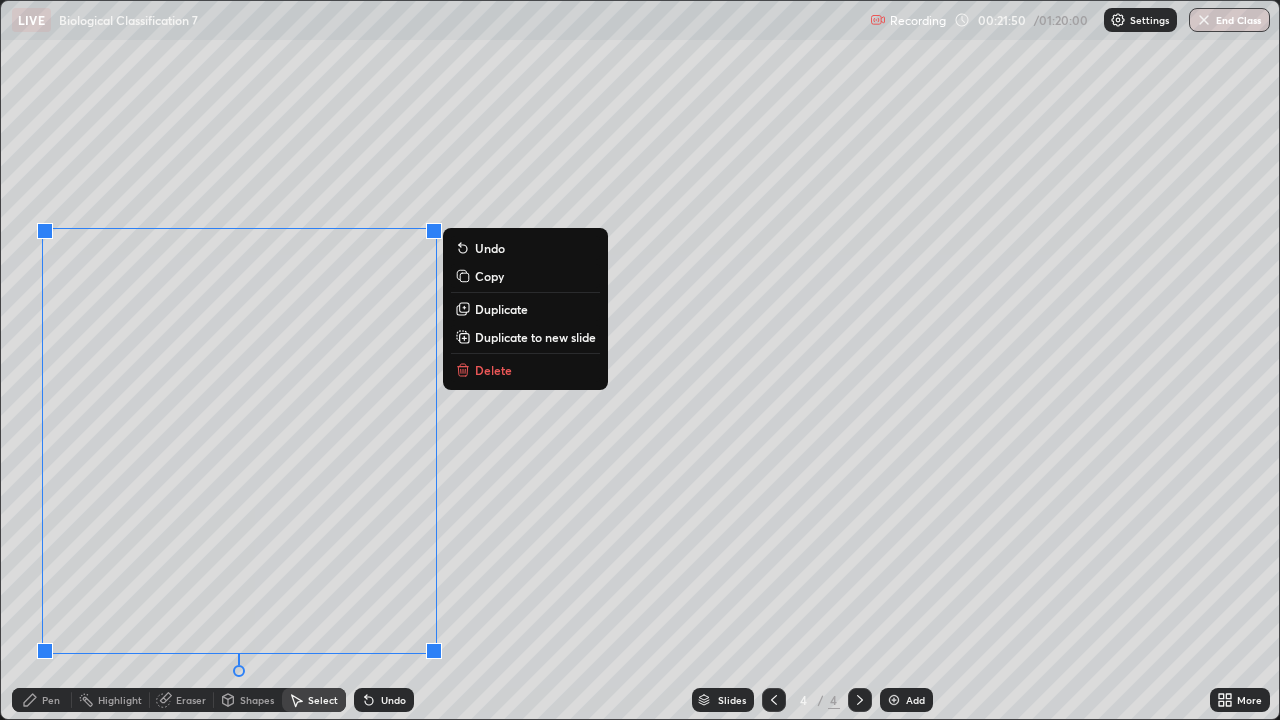 click on "0 ° Undo Copy Duplicate Duplicate to new slide Delete" at bounding box center (640, 360) 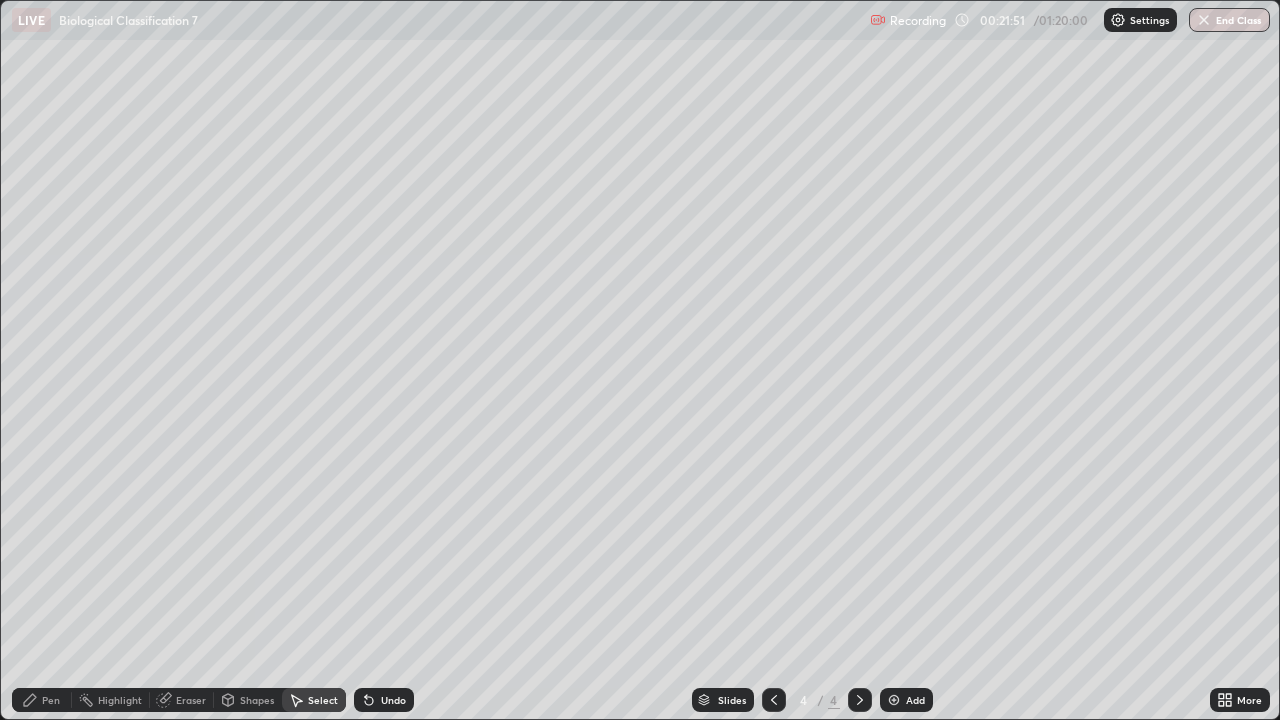 click on "Pen" at bounding box center (51, 700) 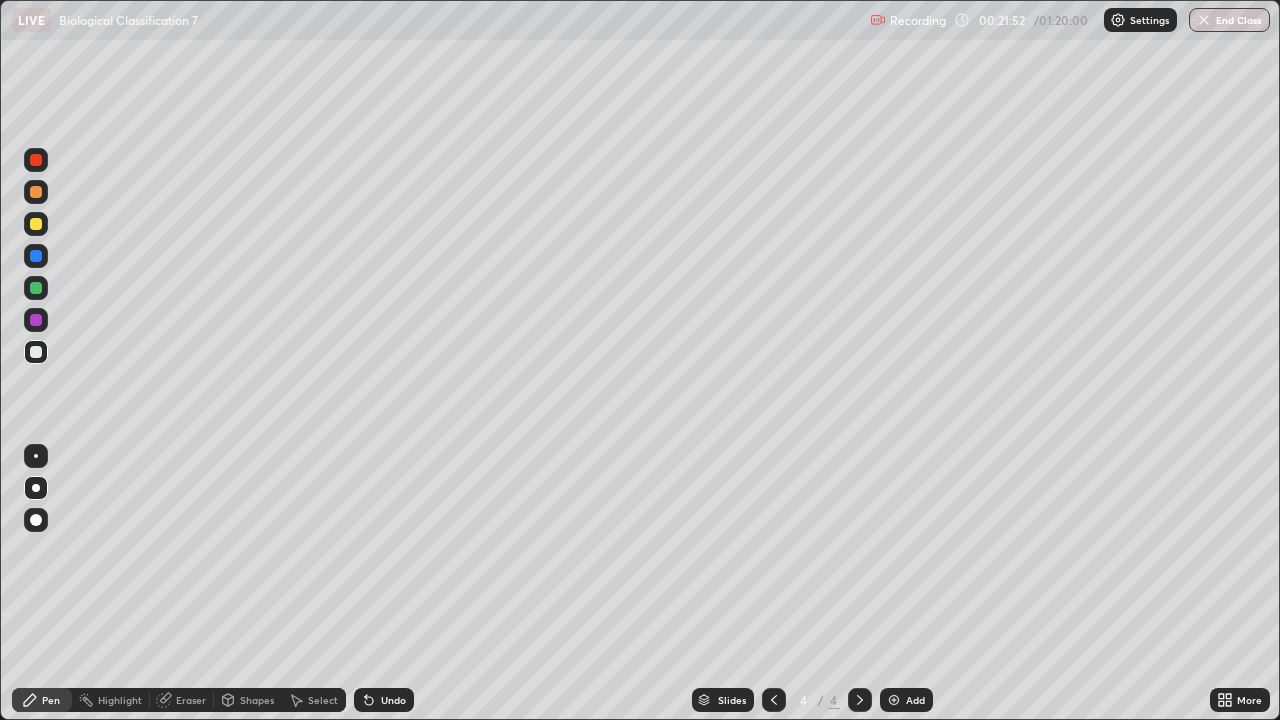 click at bounding box center (36, 288) 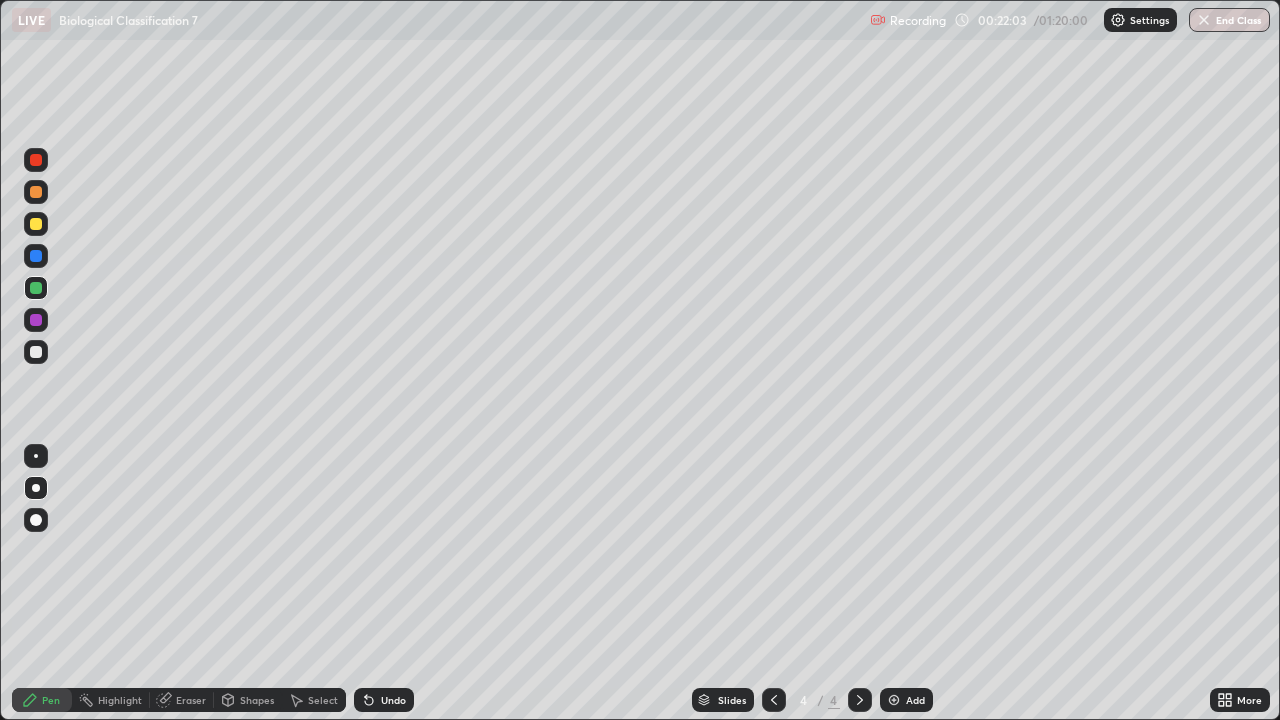 click on "Undo" at bounding box center (393, 700) 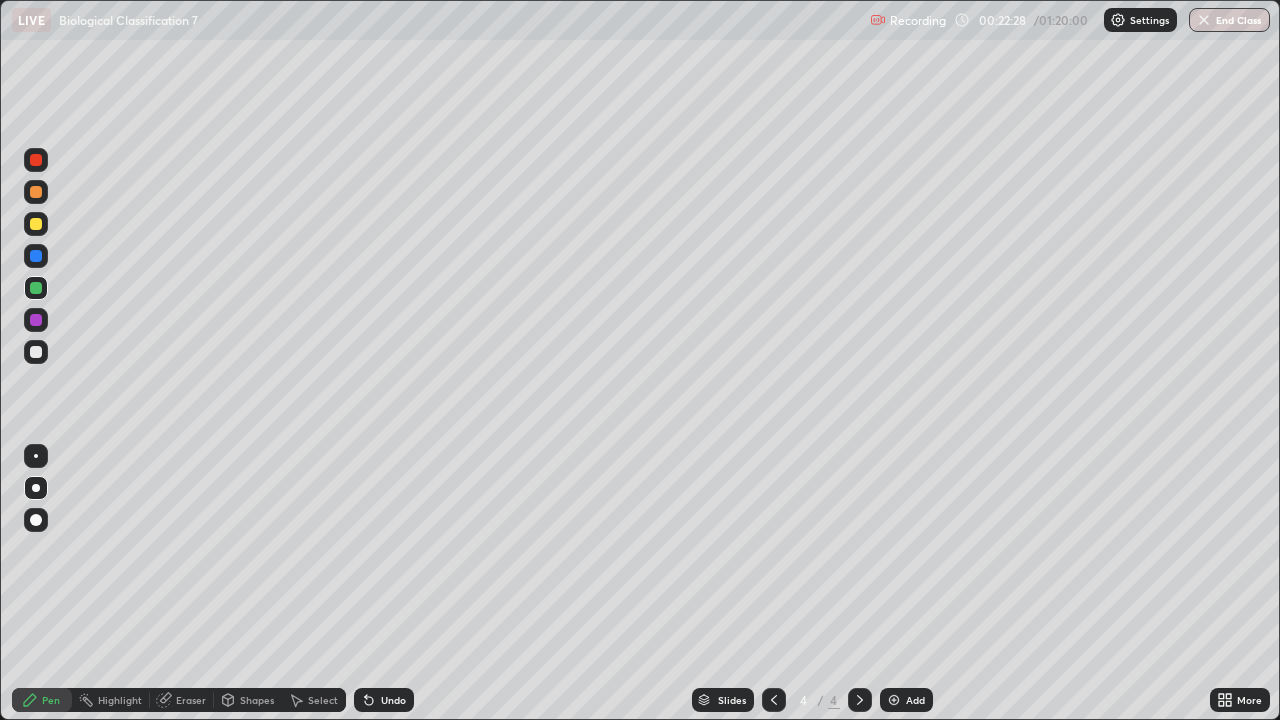 click 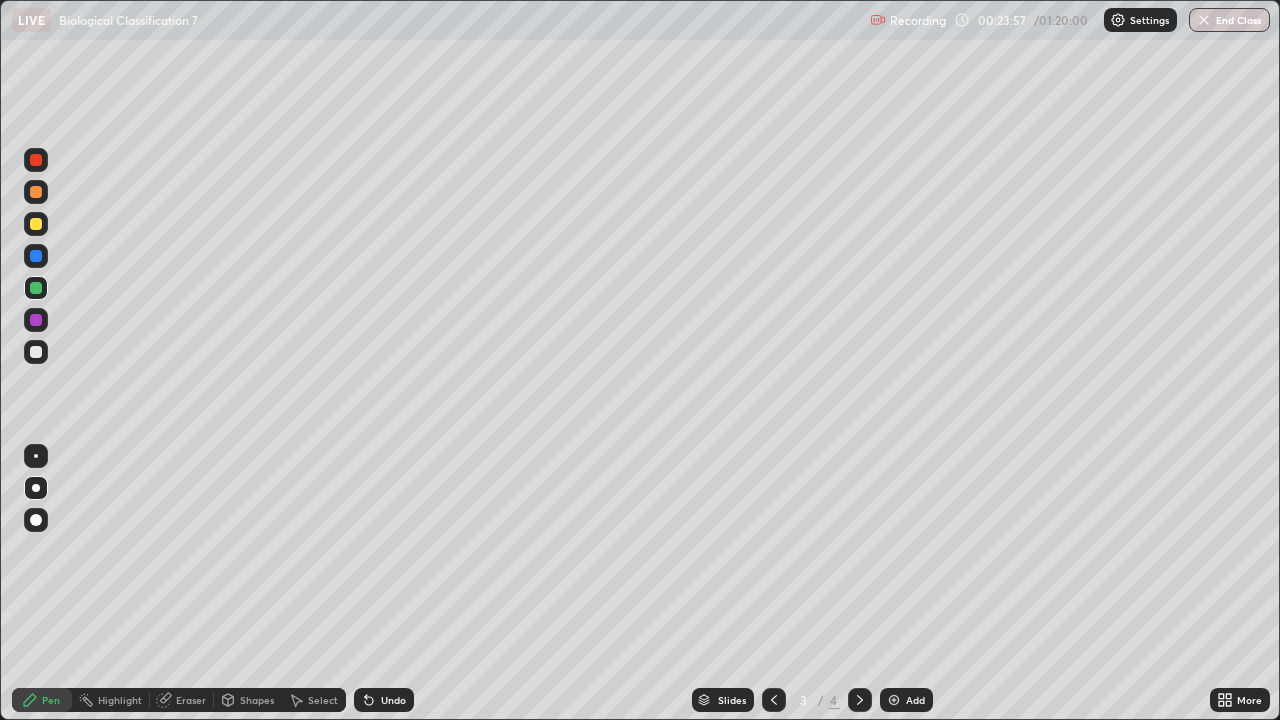 click at bounding box center (36, 224) 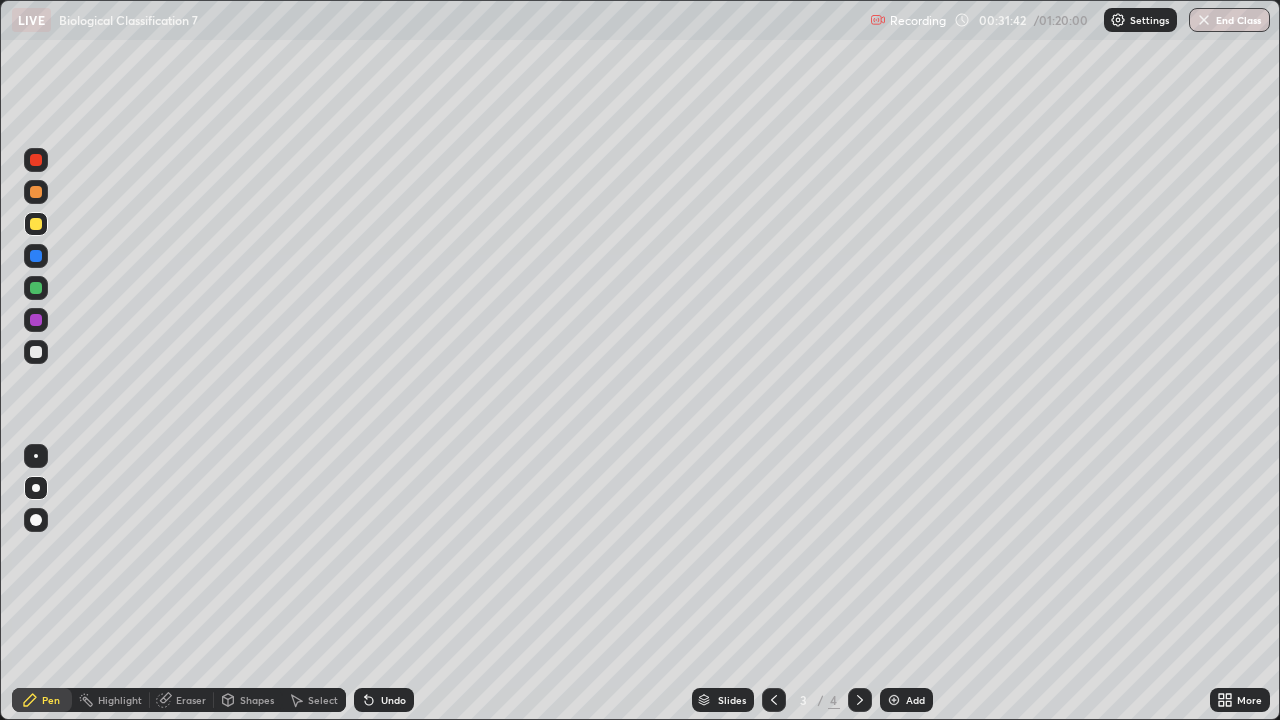 click 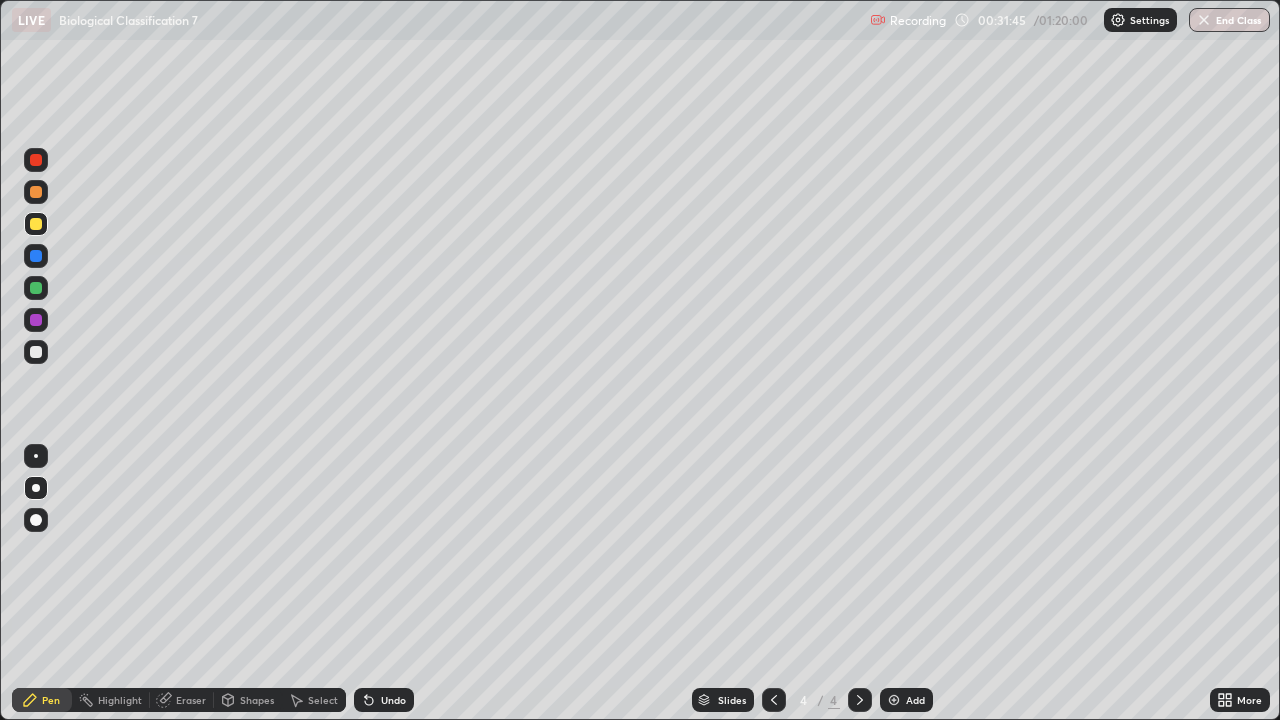 click on "More" at bounding box center [1249, 700] 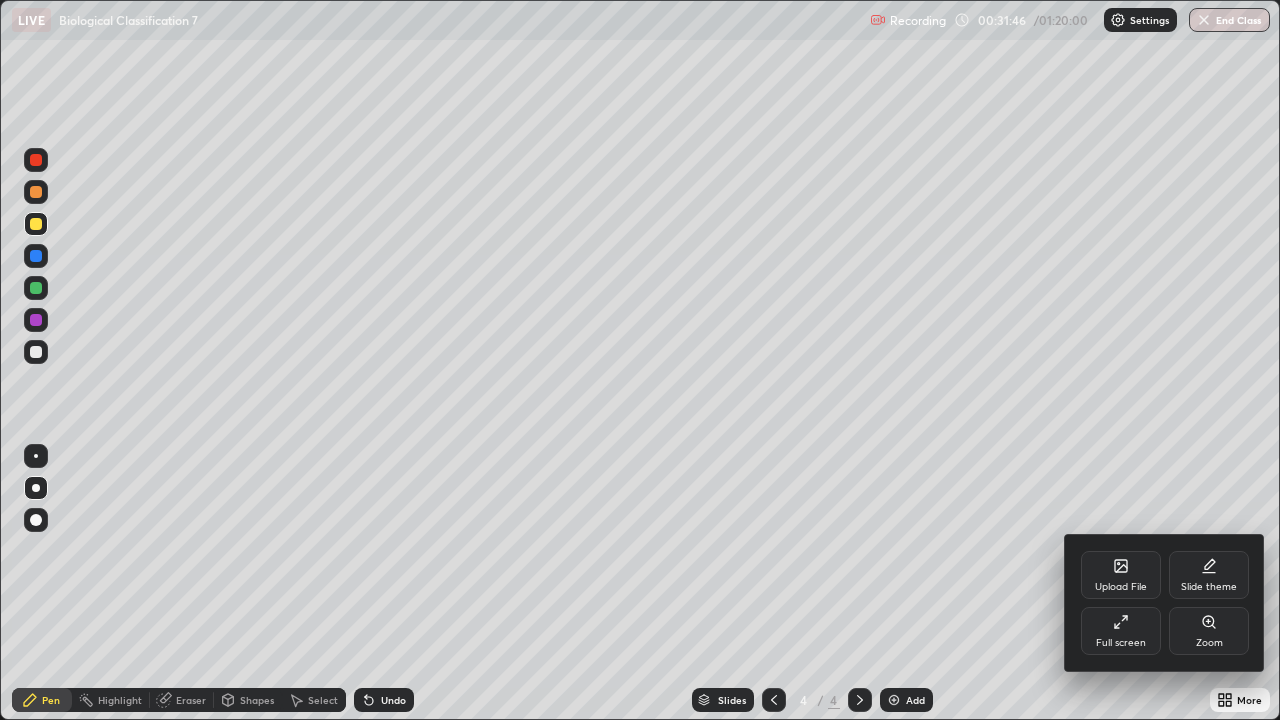 click on "Full screen" at bounding box center (1121, 631) 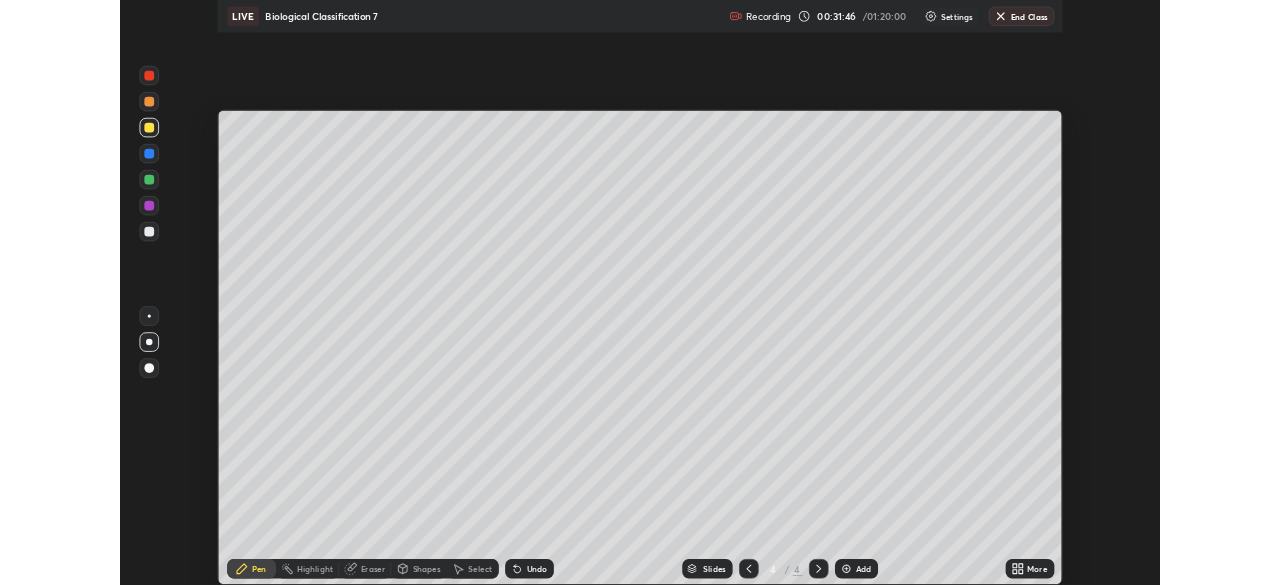 scroll, scrollTop: 585, scrollLeft: 1280, axis: both 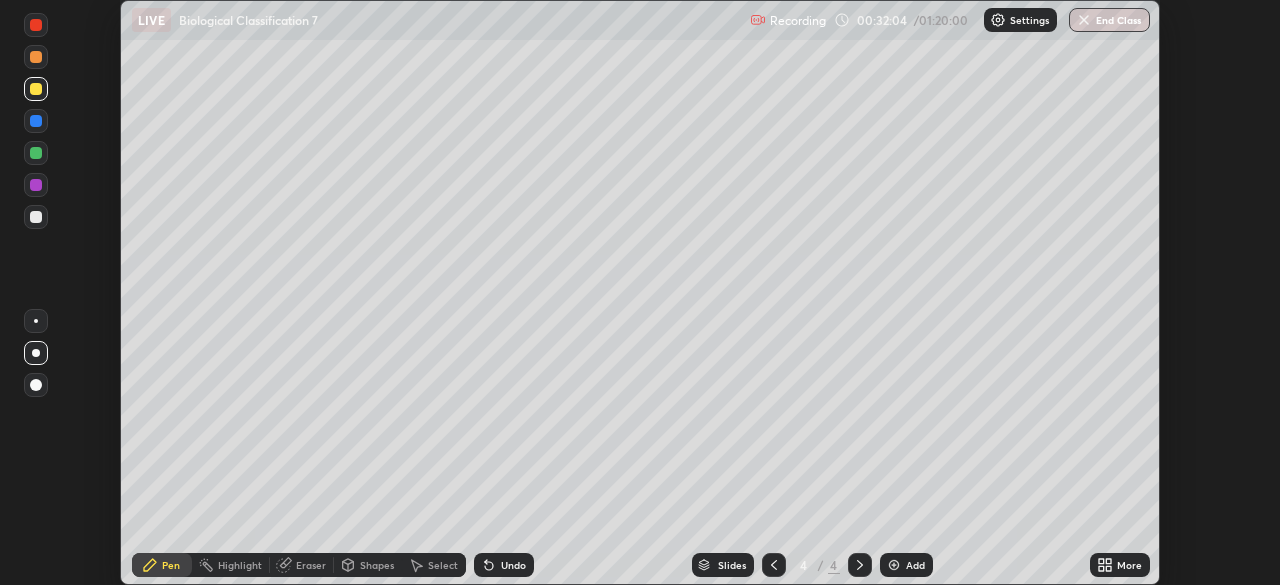 click on "More" at bounding box center [1129, 565] 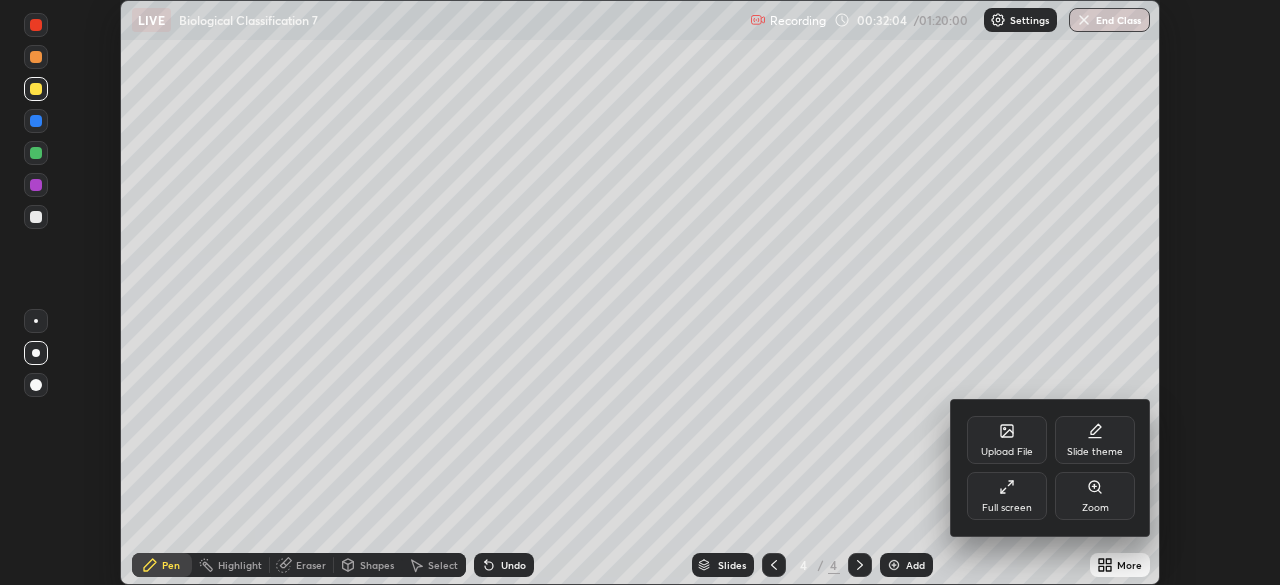click on "Full screen" at bounding box center [1007, 496] 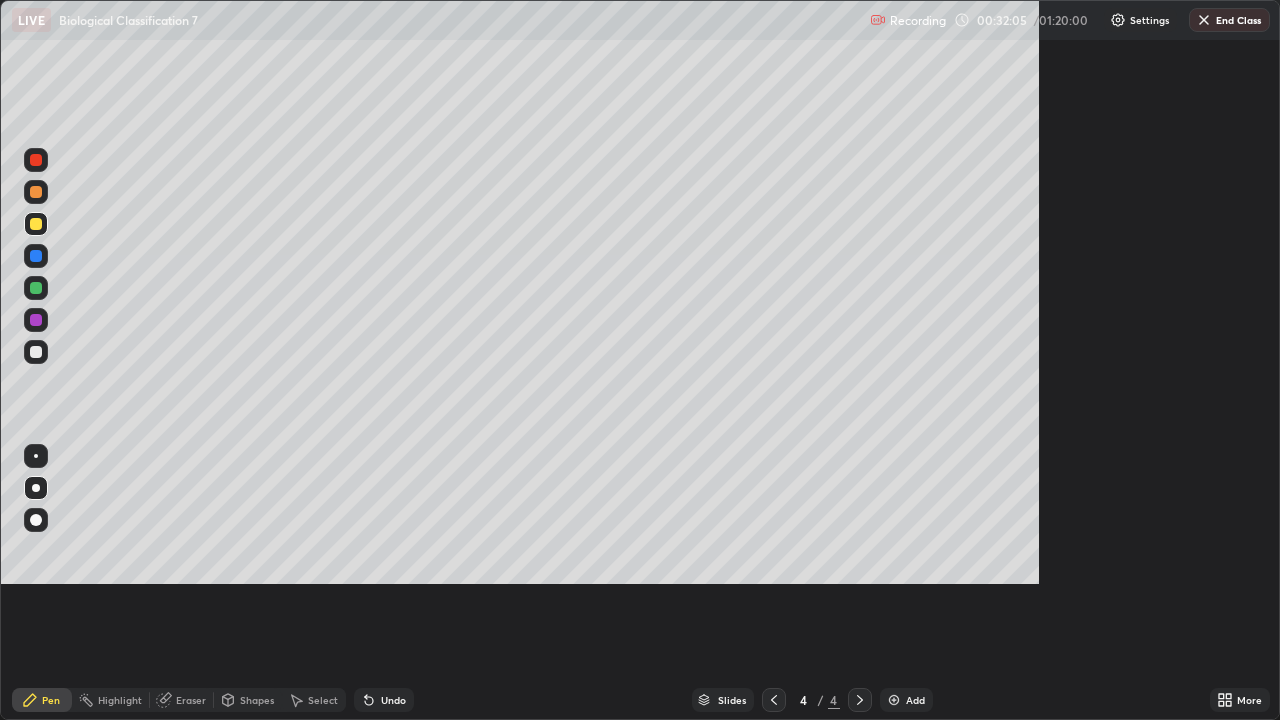 scroll, scrollTop: 99280, scrollLeft: 98720, axis: both 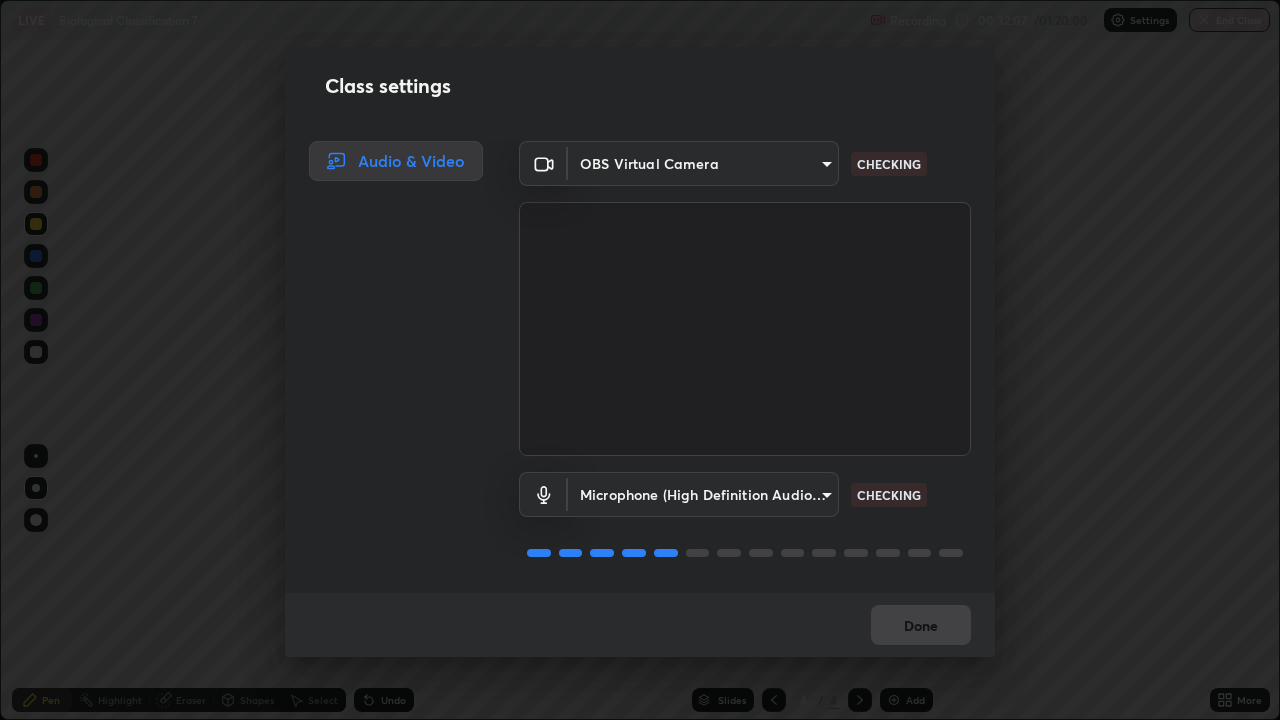click on "Erase all LIVE Biological Classification 7 Recording 00:32:07 /  01:20:00 Settings End Class Setting up your live class Biological Classification 7 • L37 of Botany Pranali Mishra Pen Highlight Eraser Shapes Select Undo Slides 4 / 4 Add More No doubts shared Encourage your learners to ask a doubt for better clarity Report an issue Reason for reporting Buffering Chat not working Audio - Video sync issue Educator video quality low ​ Attach an image Report Class settings Audio & Video OBS Virtual Camera 3b389ede9ae18524dc0bcfbedd46670510f6fd5fbd4be97f07512a464c10e831 CHECKING Microphone (High Definition Audio Device) bc5ab79c056f1a7337d830b8256c338c2d48023b21820843a16be83b494cbd8b CHECKING Done" at bounding box center [640, 360] 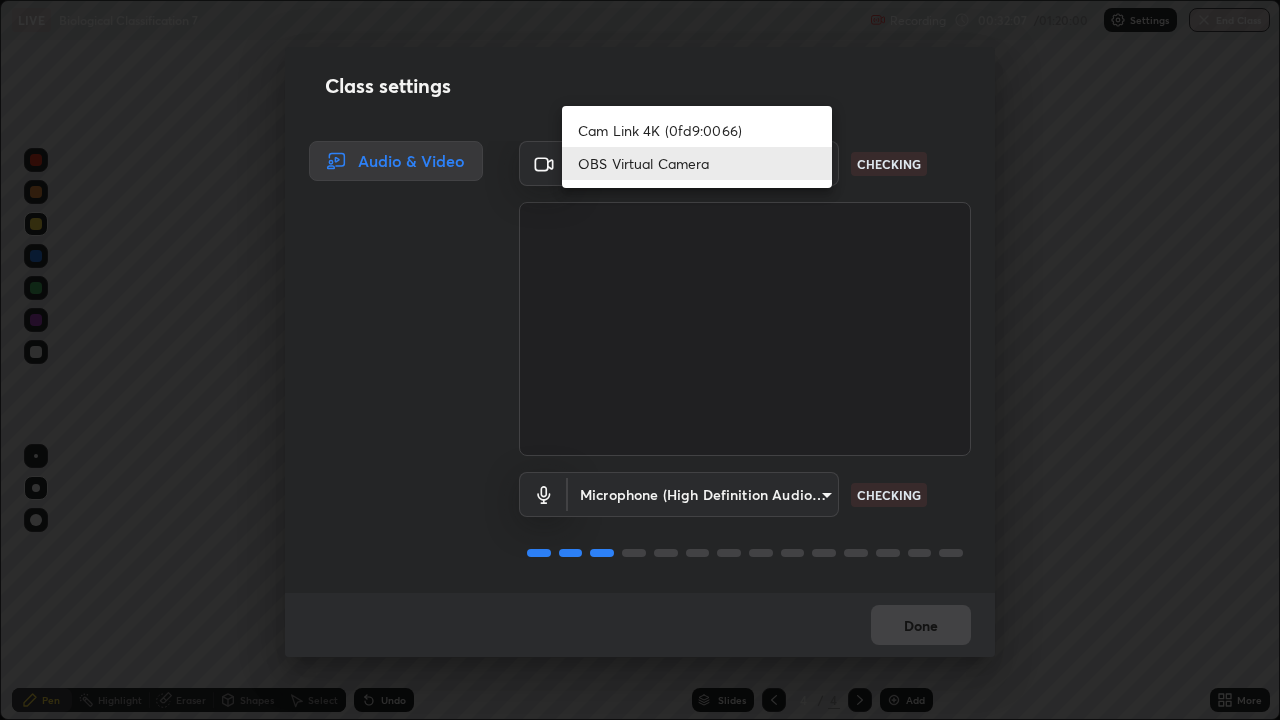 click on "OBS Virtual Camera" at bounding box center [697, 163] 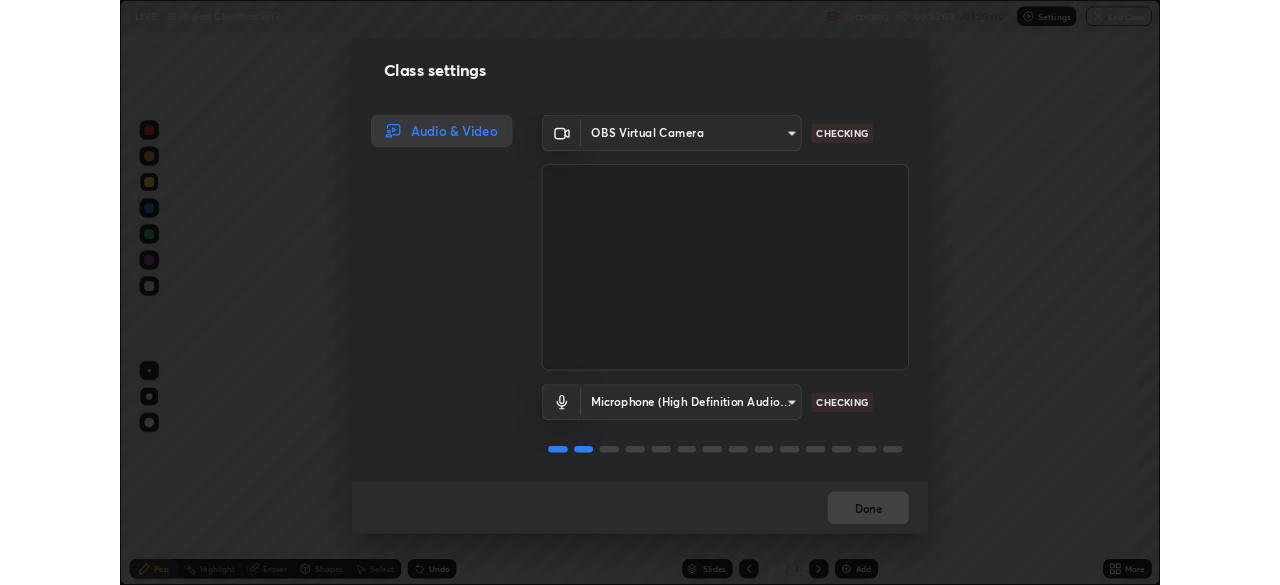 scroll, scrollTop: 2, scrollLeft: 0, axis: vertical 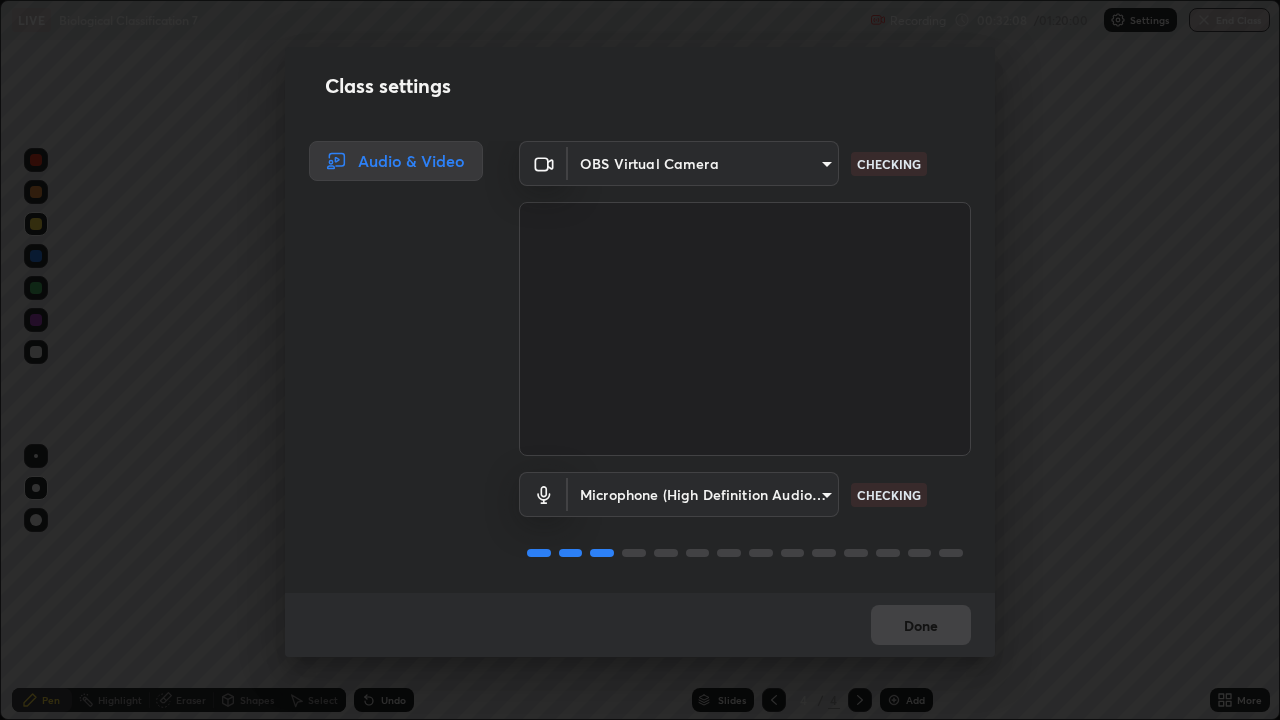 click on "Erase all LIVE Biological Classification 7 Recording 00:32:08 /  01:20:00 Settings End Class Setting up your live class Biological Classification 7 • L37 of Botany Pranali Mishra Pen Highlight Eraser Shapes Select Undo Slides 4 / 4 Add More No doubts shared Encourage your learners to ask a doubt for better clarity Report an issue Reason for reporting Buffering Chat not working Audio - Video sync issue Educator video quality low ​ Attach an image Report Class settings Audio & Video OBS Virtual Camera 3b389ede9ae18524dc0bcfbedd46670510f6fd5fbd4be97f07512a464c10e831 CHECKING Microphone (High Definition Audio Device) bc5ab79c056f1a7337d830b8256c338c2d48023b21820843a16be83b494cbd8b CHECKING Done" at bounding box center (640, 360) 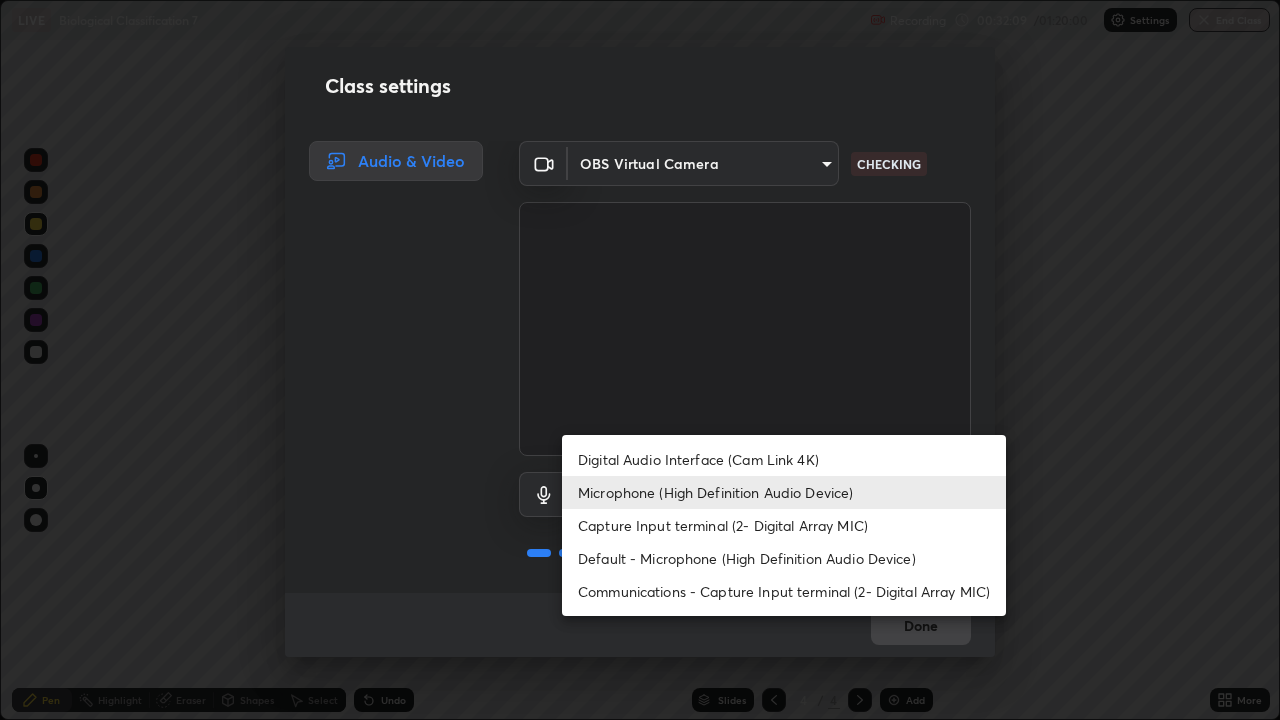 click on "Microphone (High Definition Audio Device)" at bounding box center (784, 492) 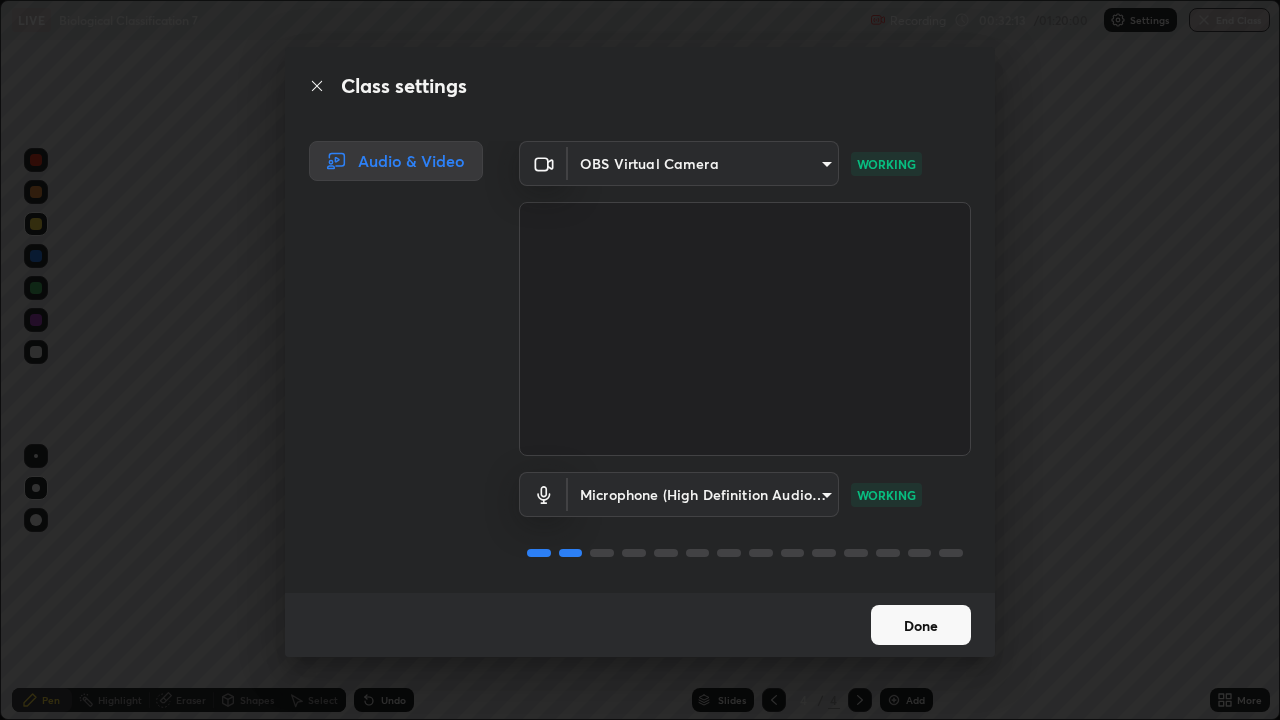 click on "Done" at bounding box center (921, 625) 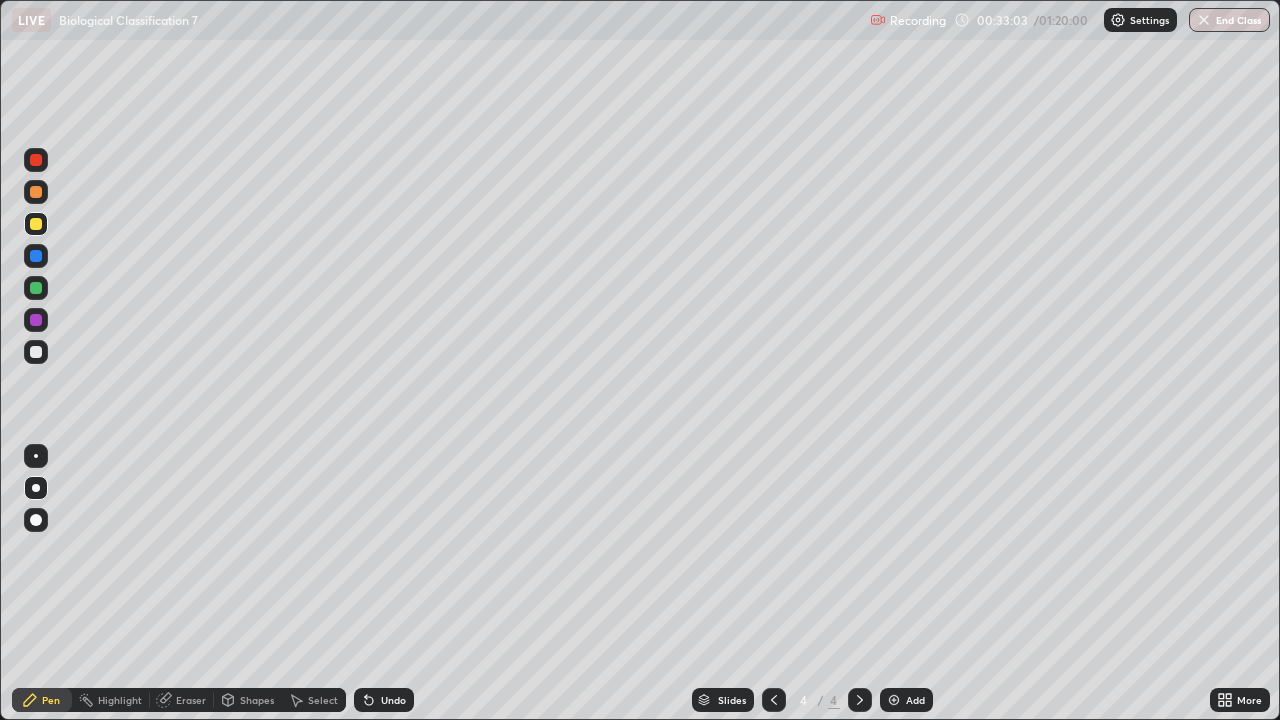 click on "Undo" at bounding box center [384, 700] 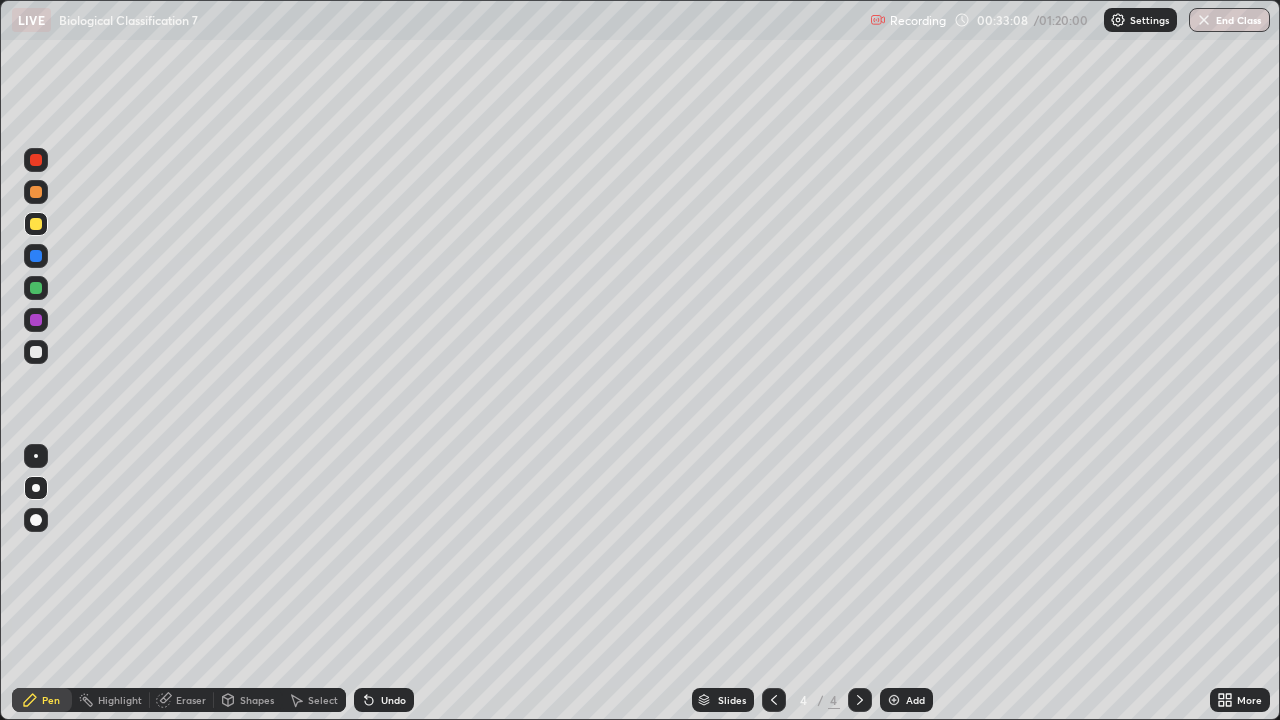 click on "Undo" at bounding box center [384, 700] 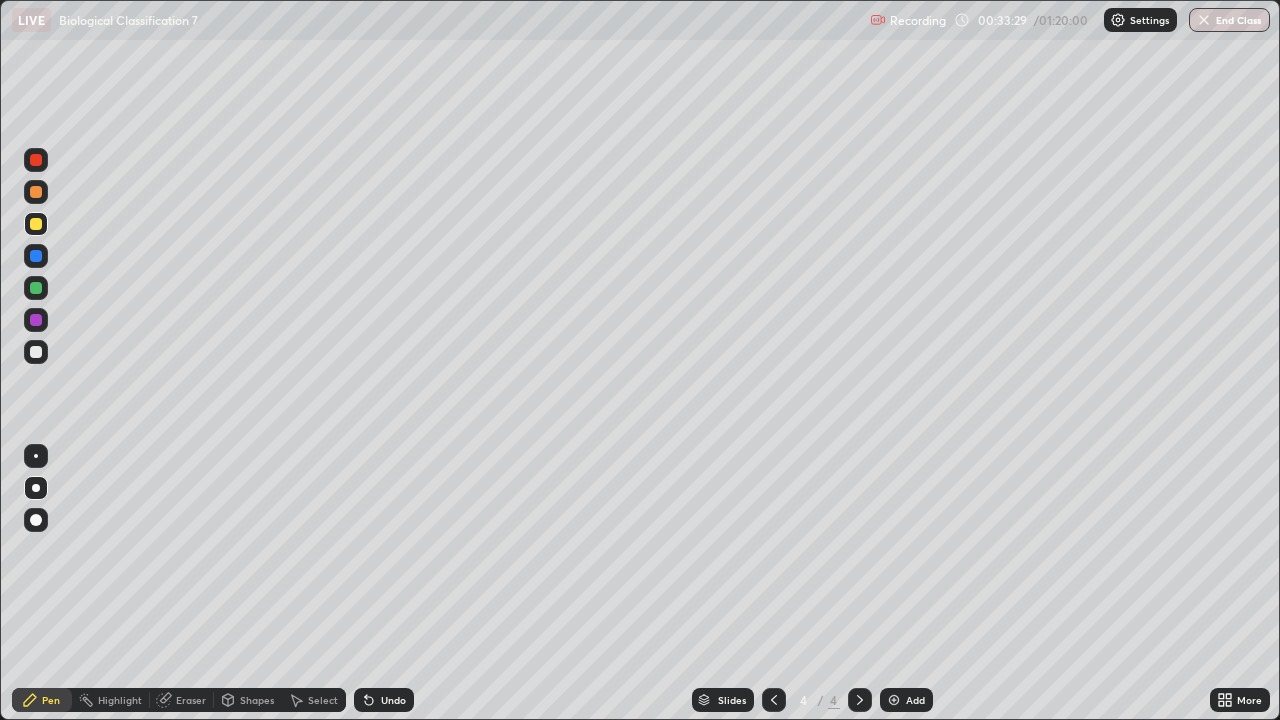 click on "Select" at bounding box center [314, 700] 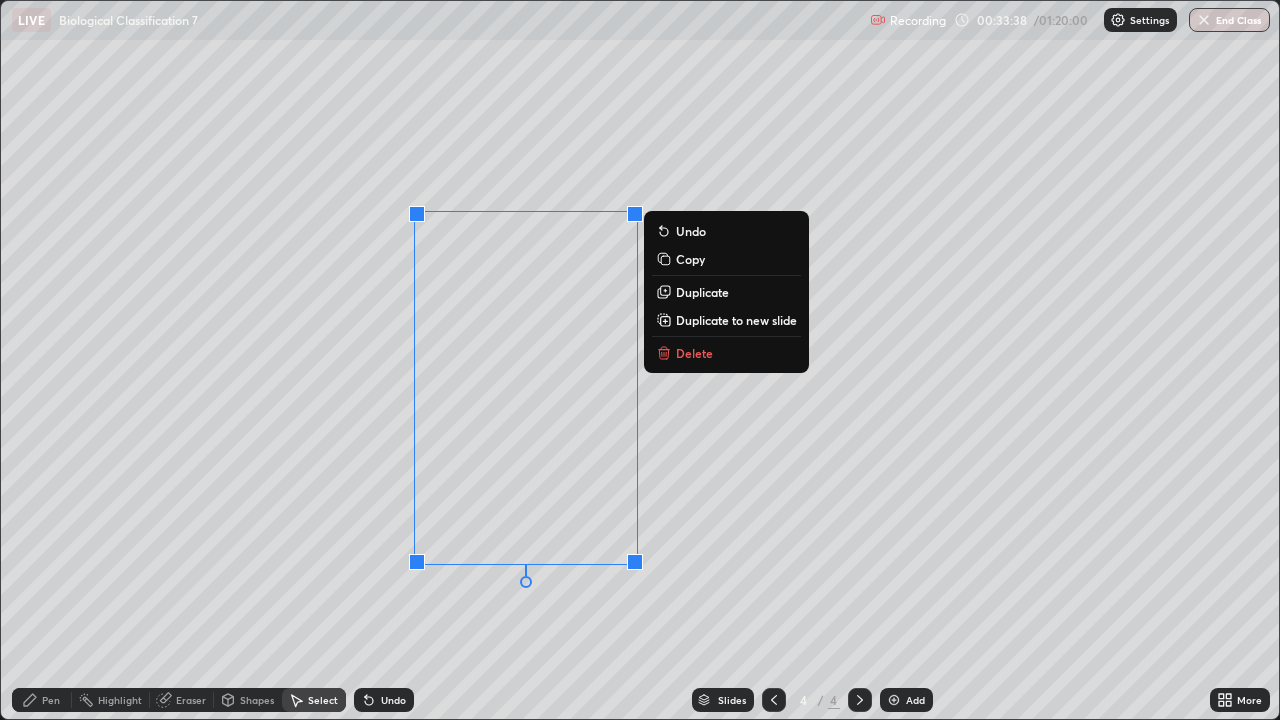 click on "0 ° Undo Copy Duplicate Duplicate to new slide Delete" at bounding box center (640, 360) 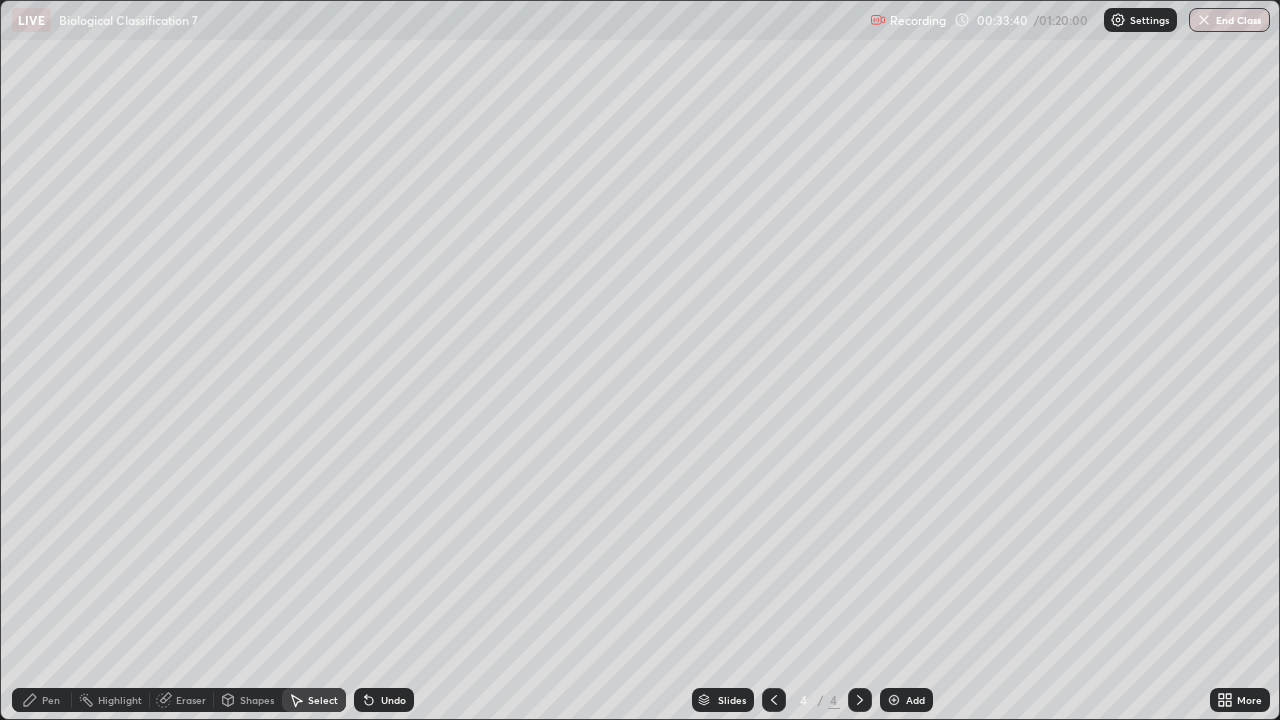 click 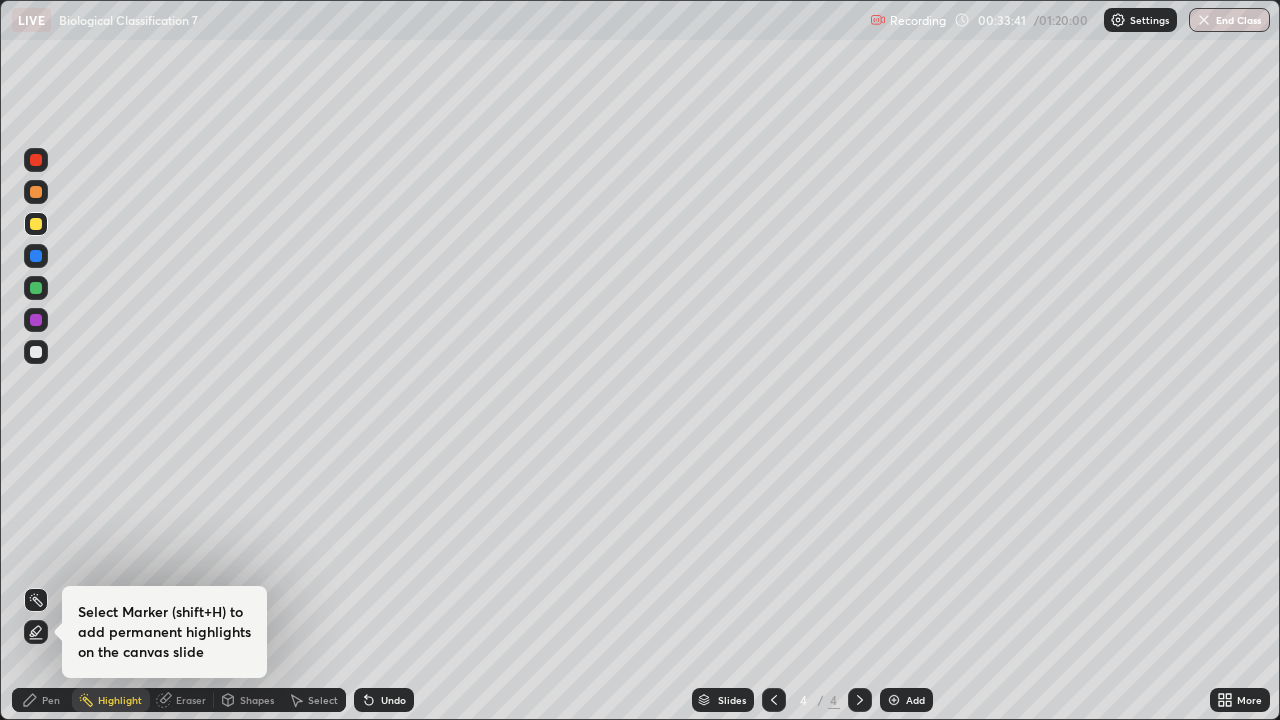 click on "Pen" at bounding box center (51, 700) 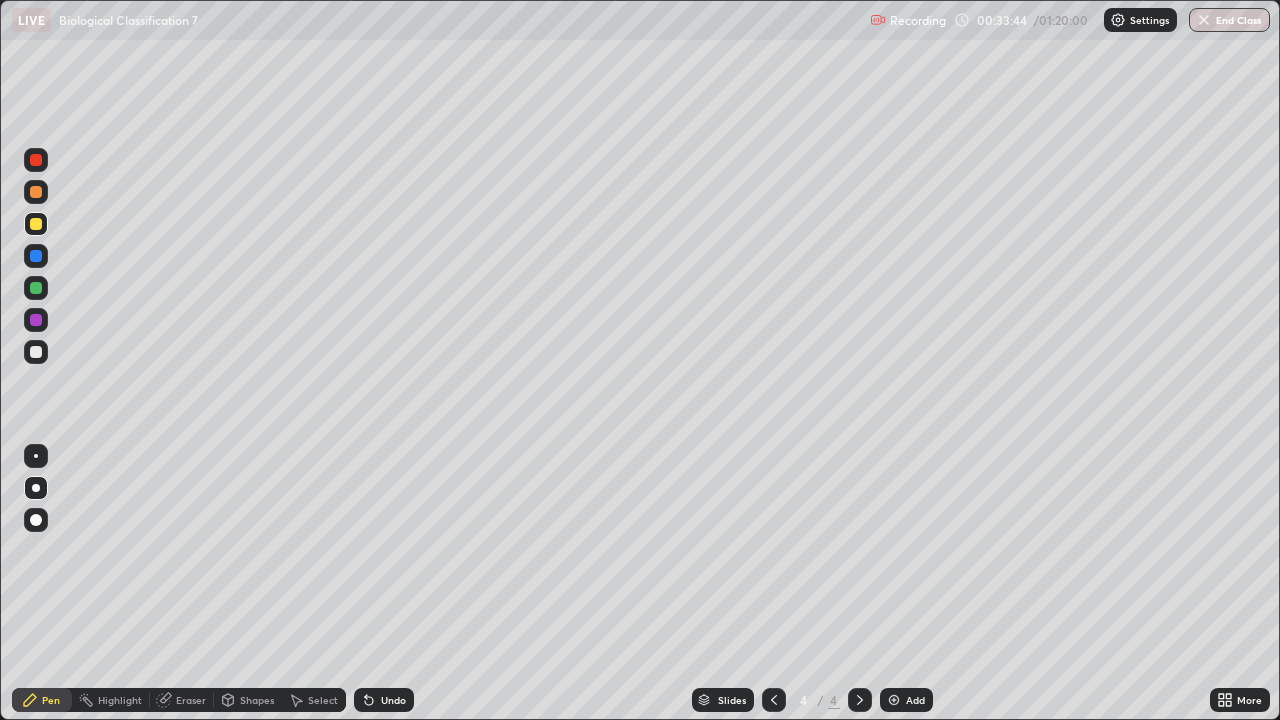 click at bounding box center [36, 288] 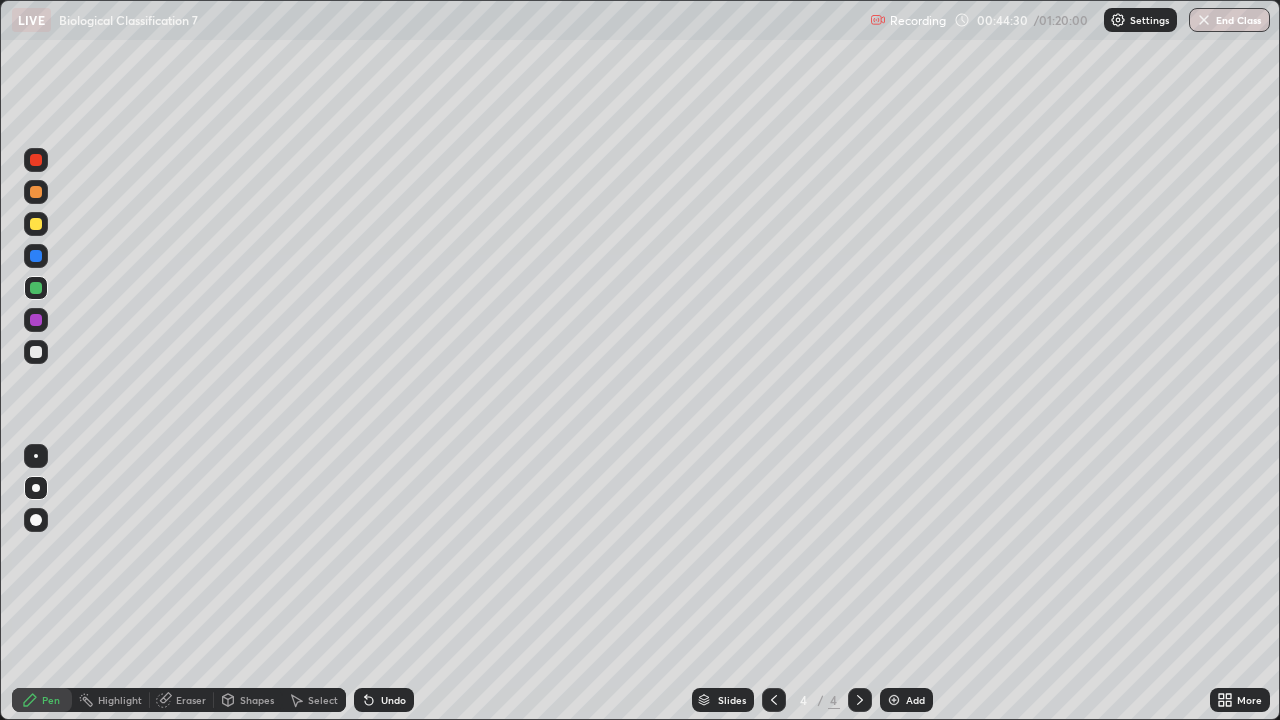 click 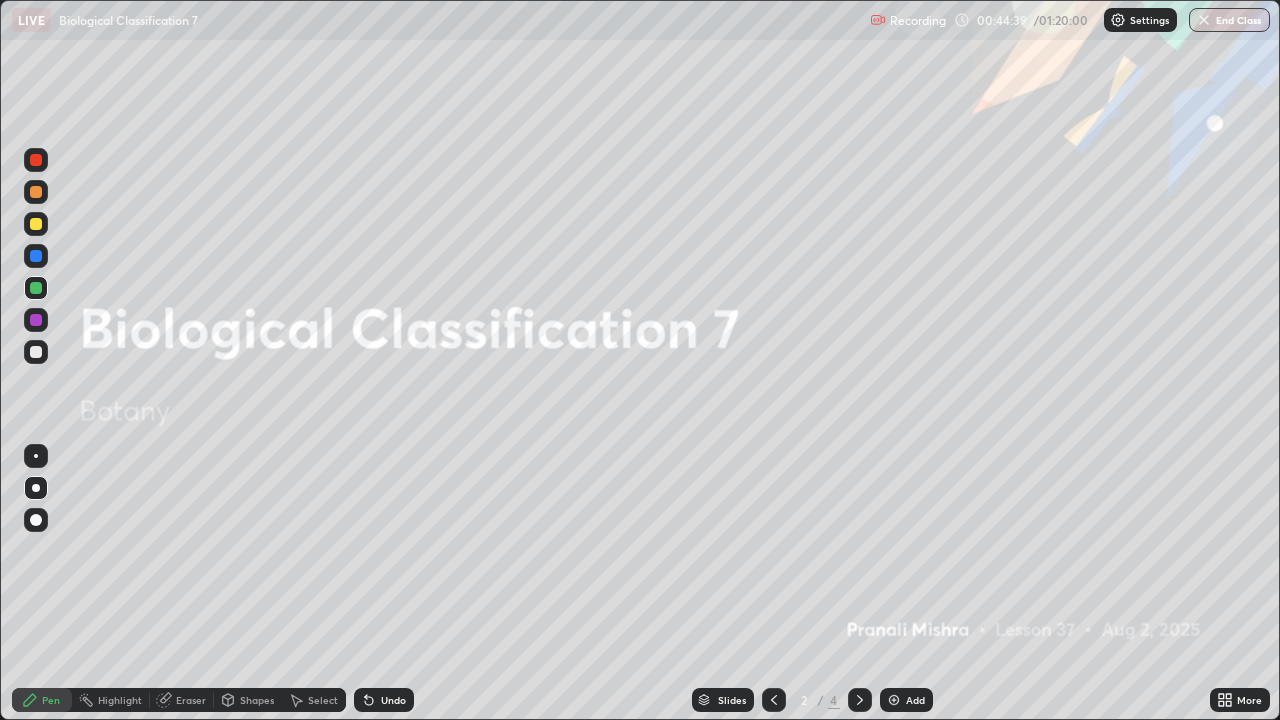 click 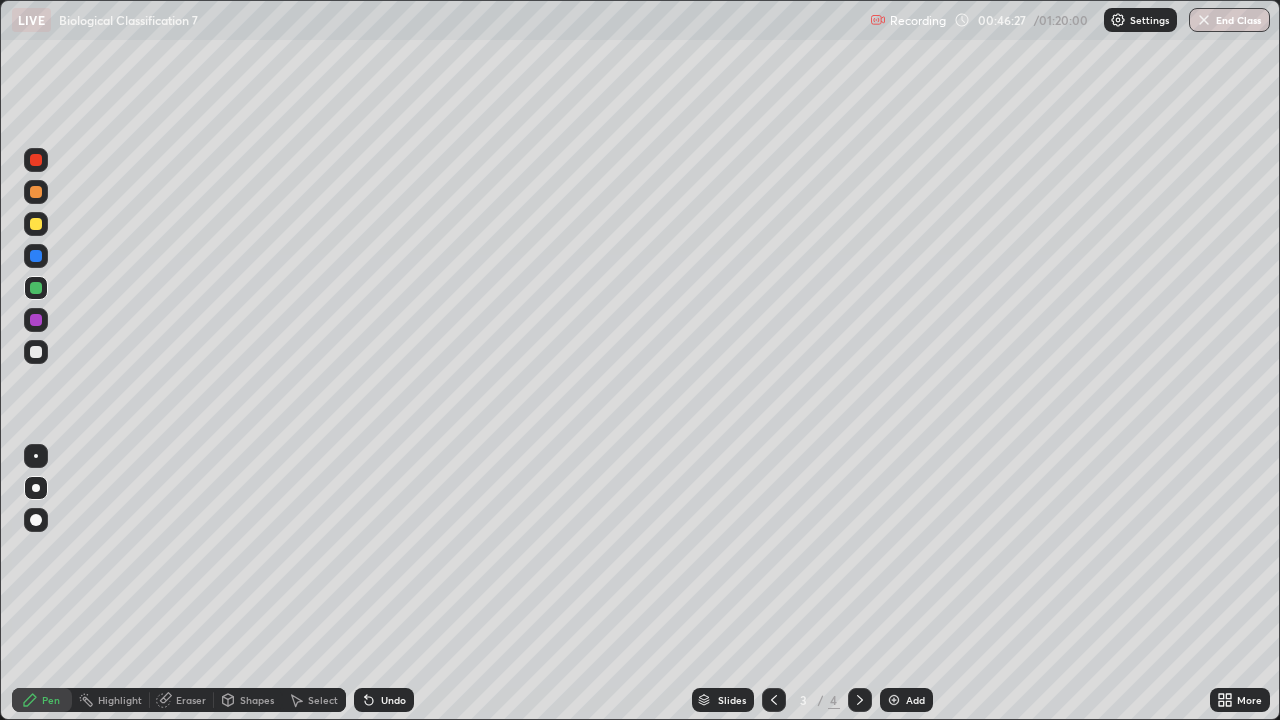 click at bounding box center [860, 700] 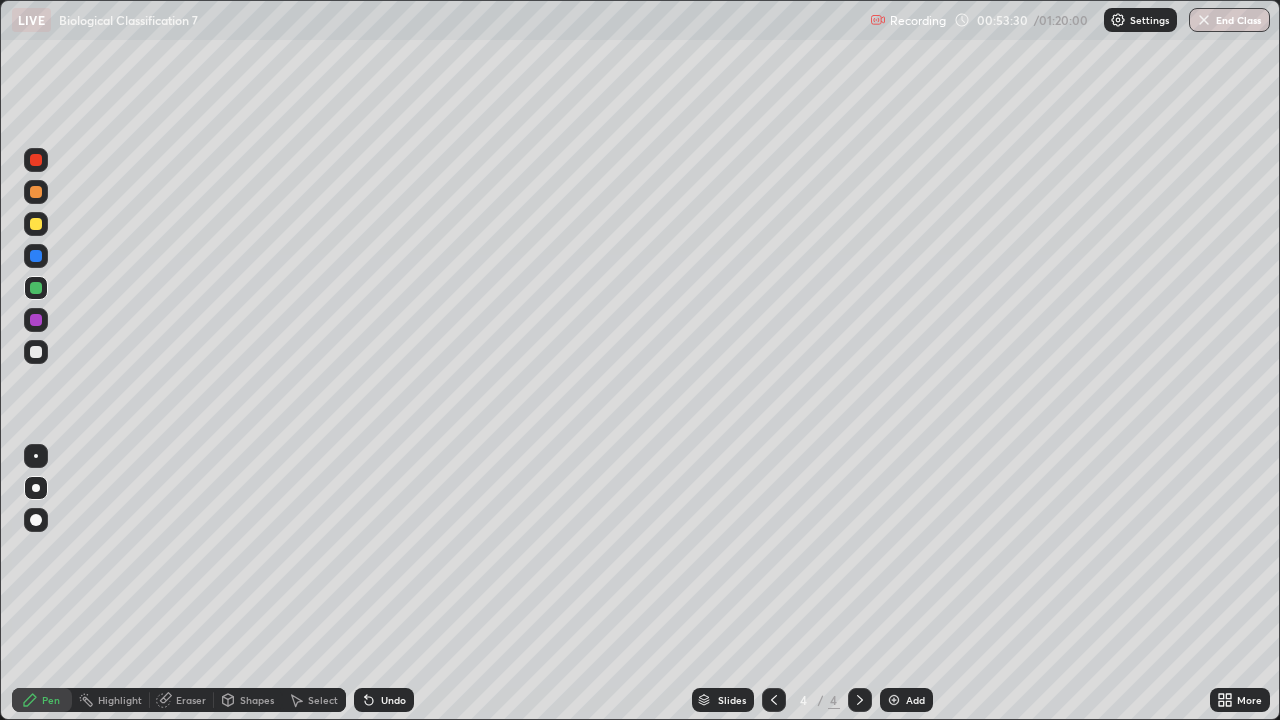 click on "Add" at bounding box center (915, 700) 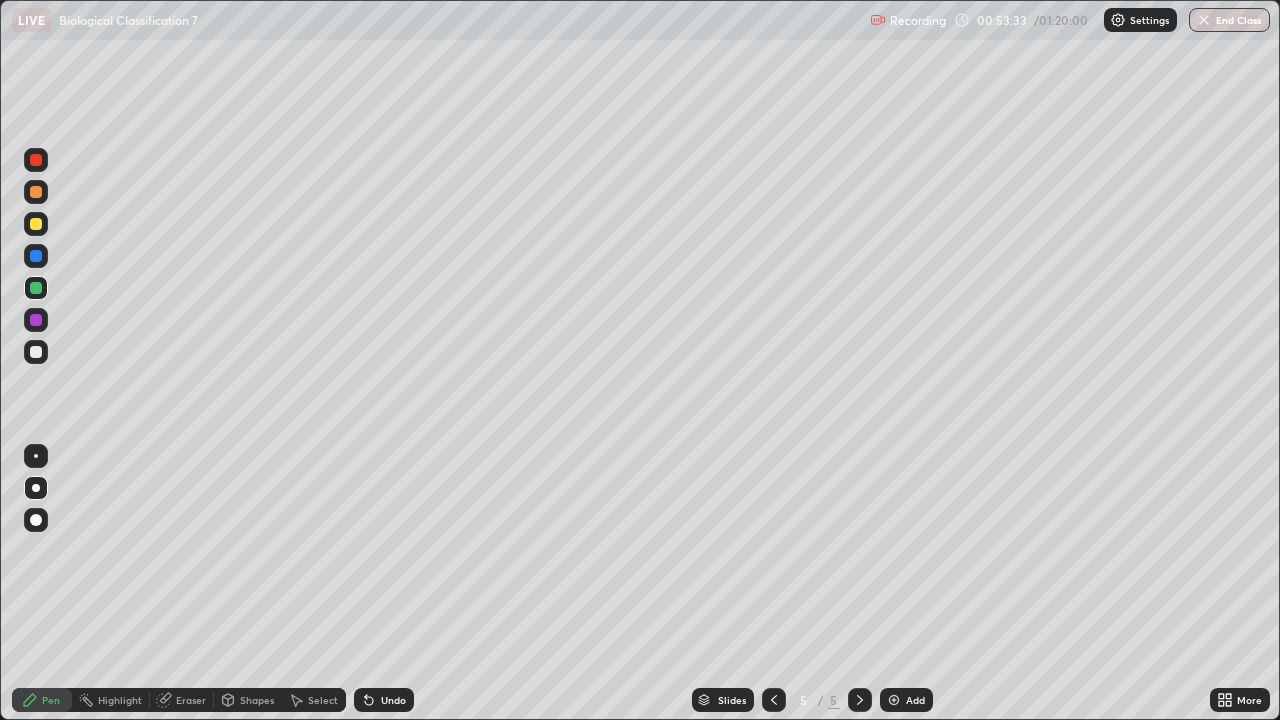 click at bounding box center (36, 352) 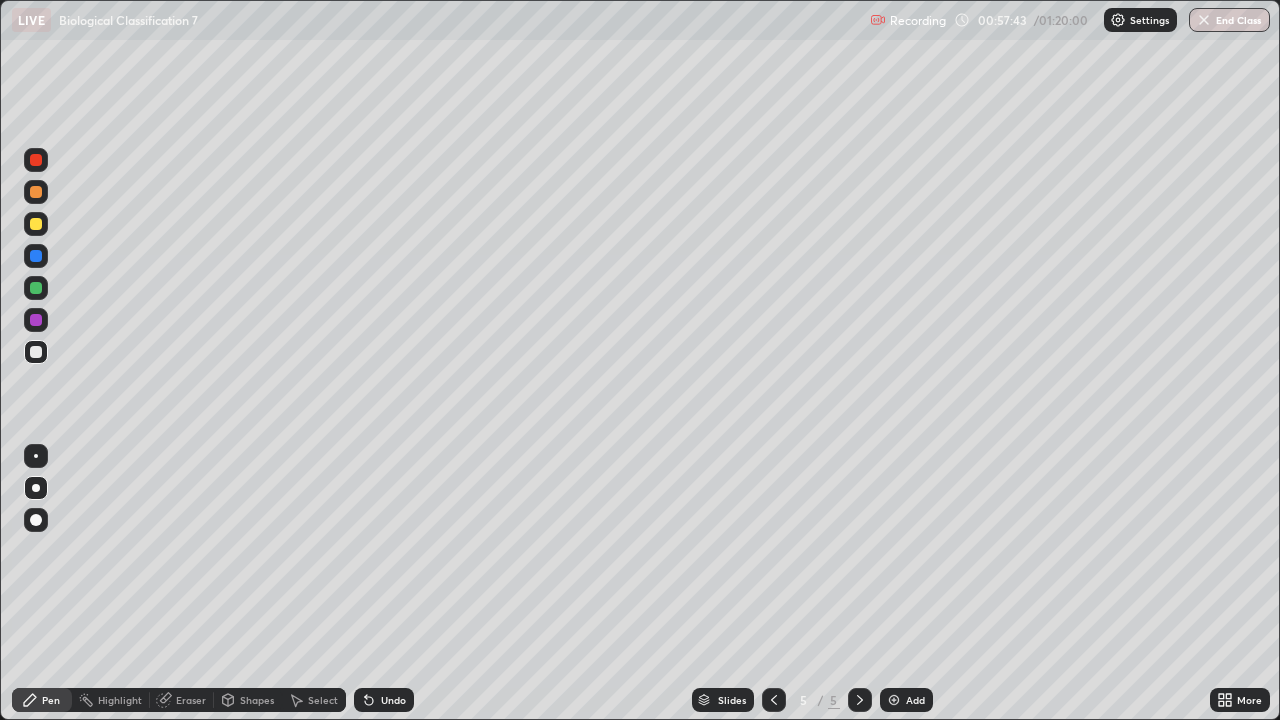 click at bounding box center (36, 288) 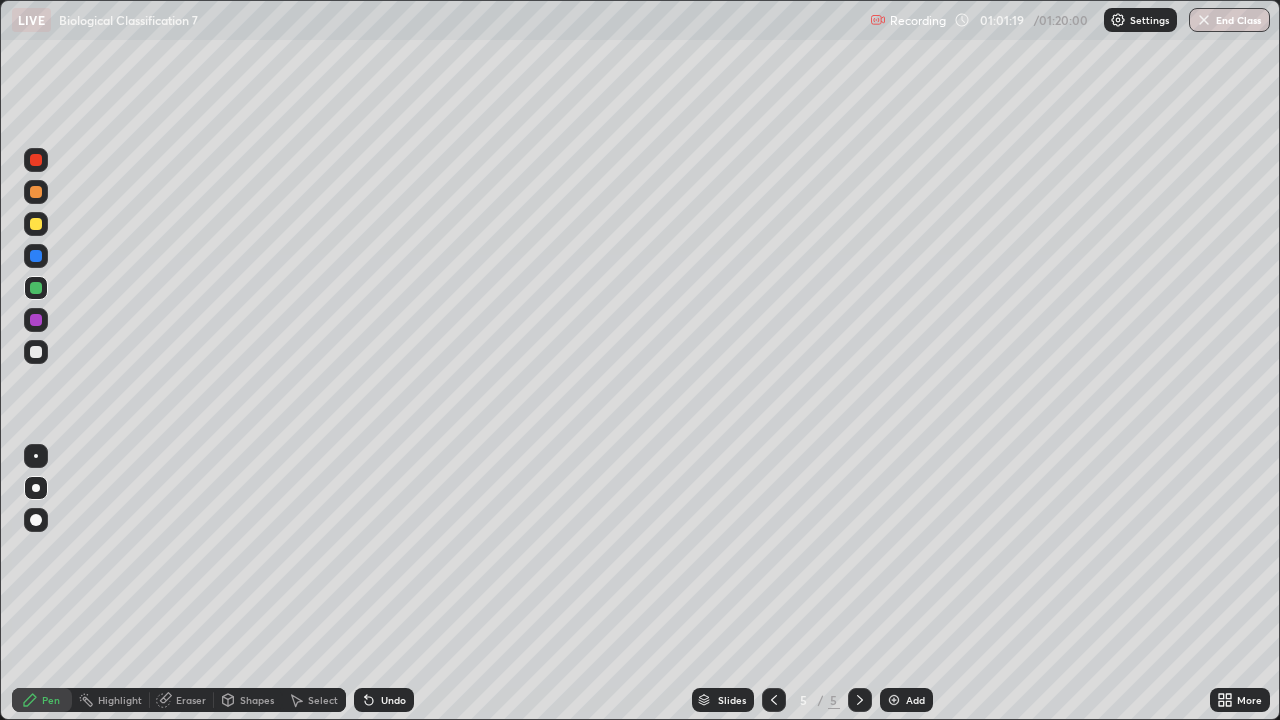 click at bounding box center [36, 224] 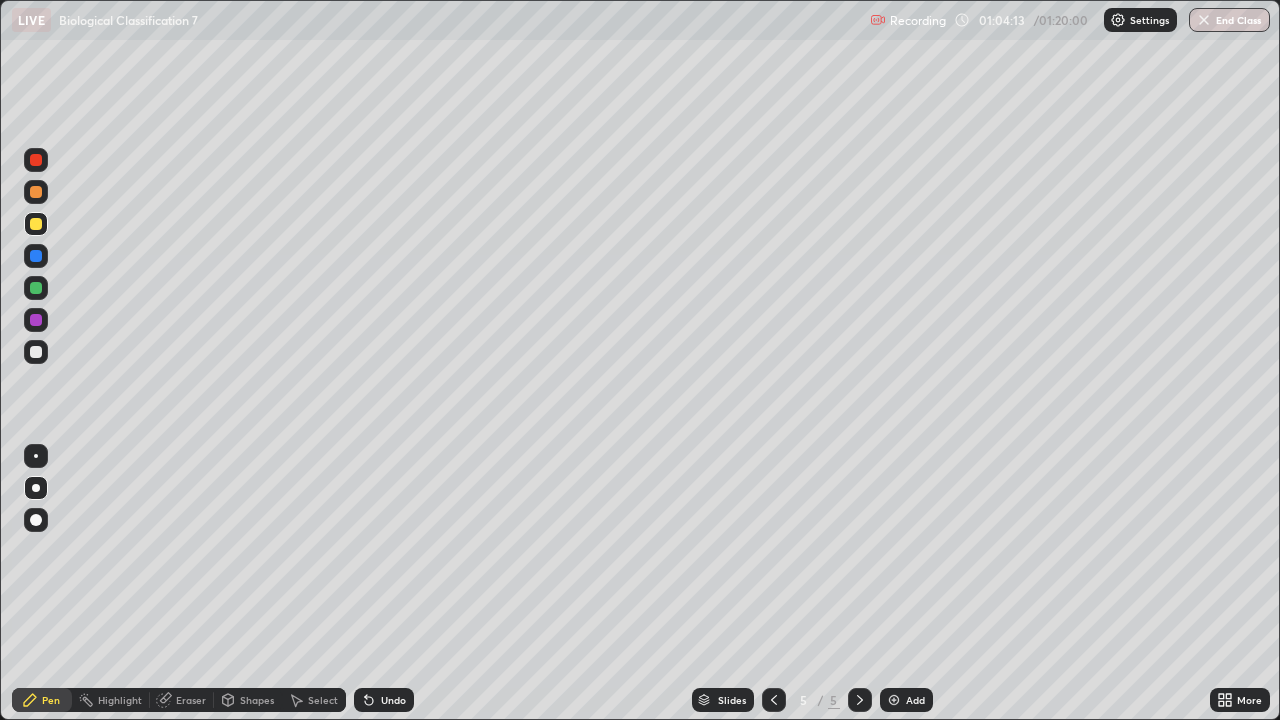 click at bounding box center (36, 288) 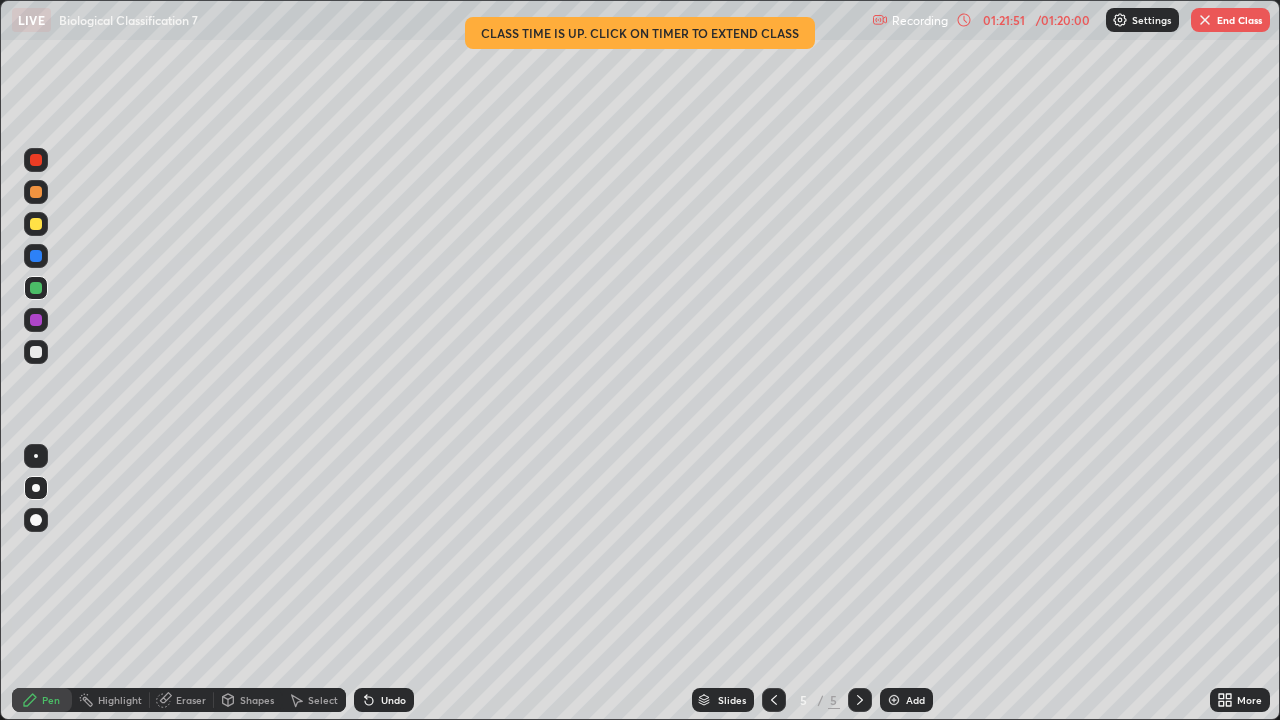 click on "End Class" at bounding box center (1230, 20) 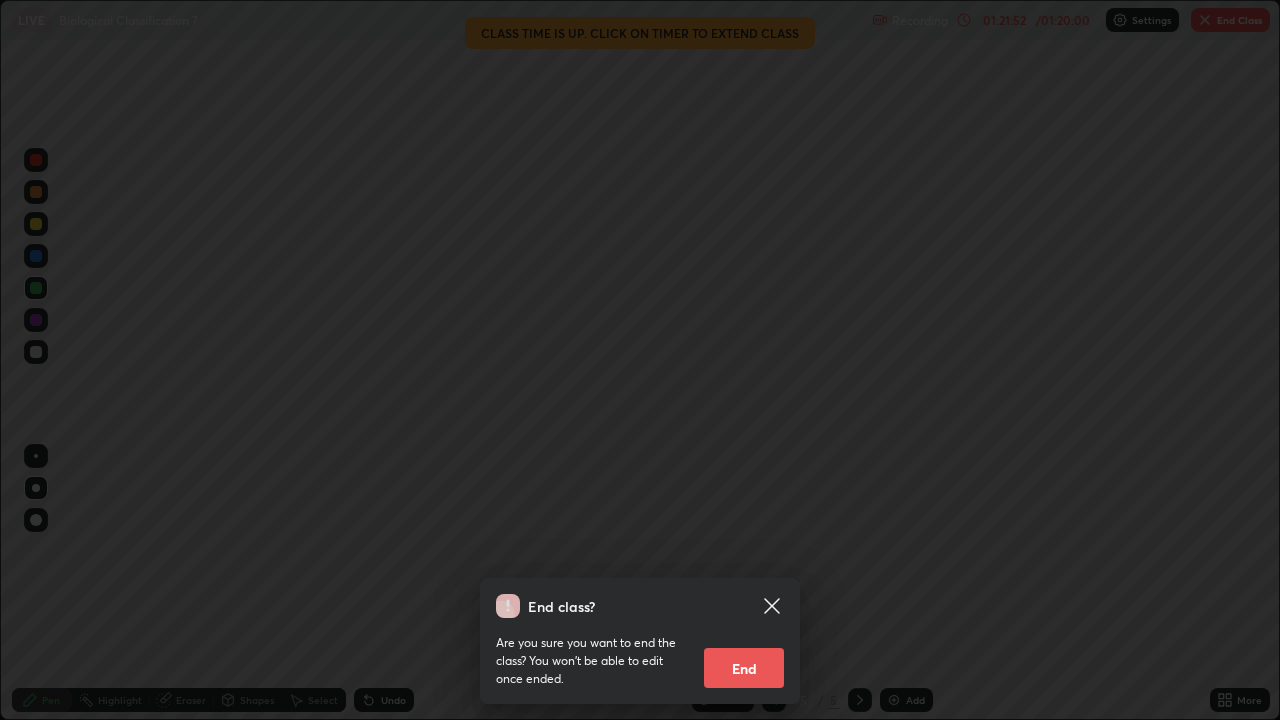 click on "End" at bounding box center (744, 668) 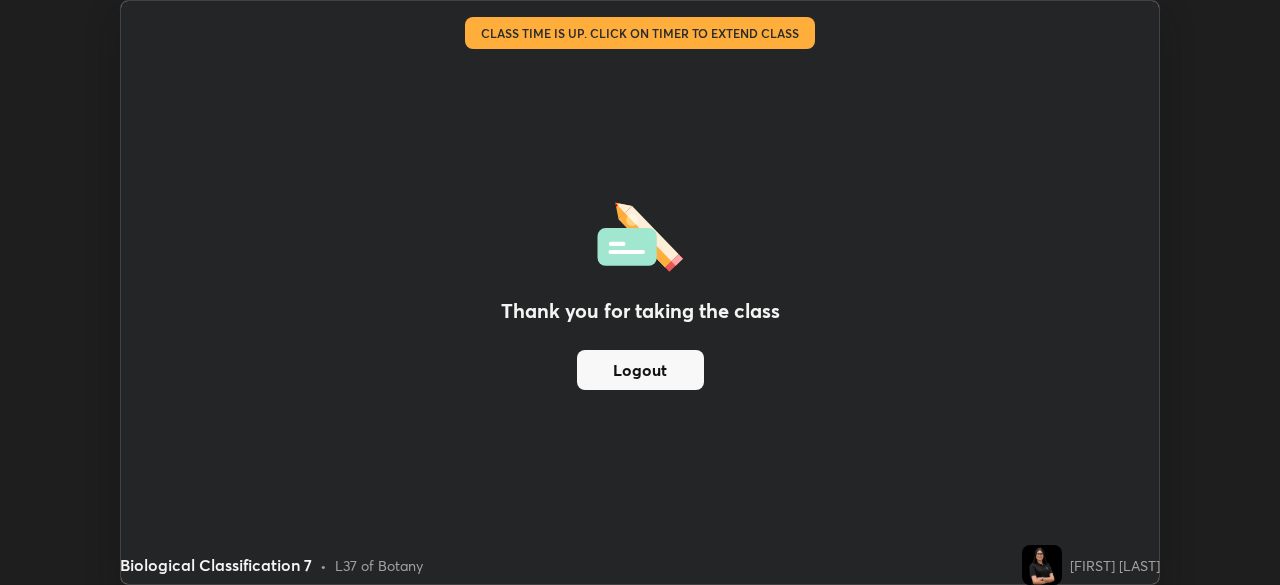scroll, scrollTop: 585, scrollLeft: 1280, axis: both 